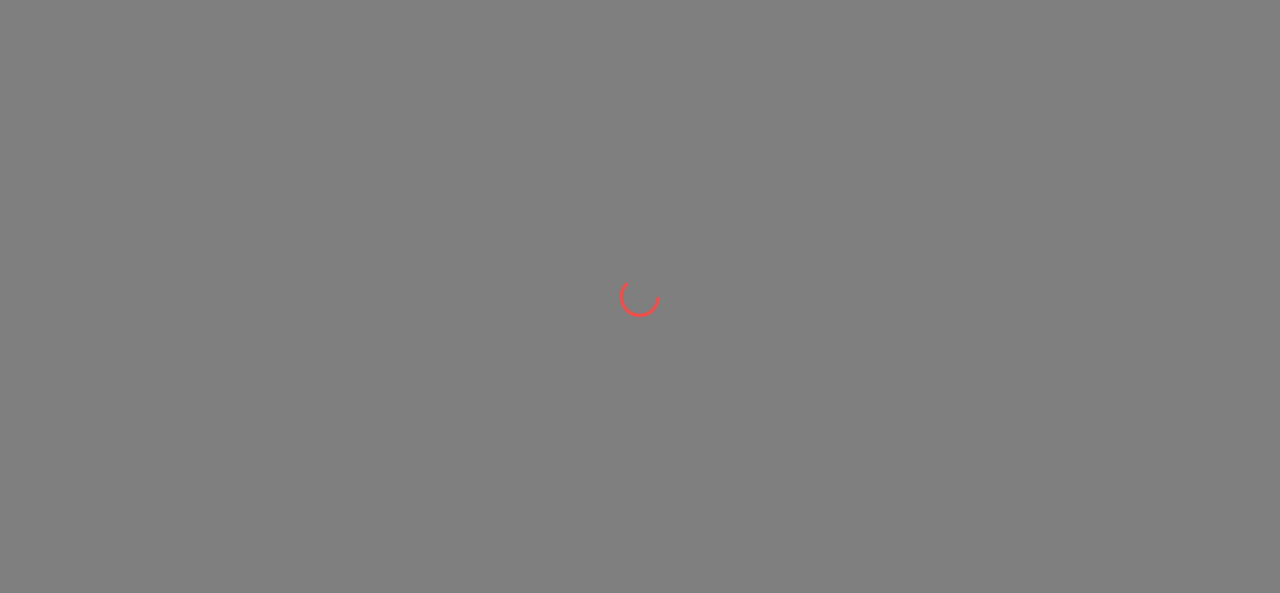 scroll, scrollTop: 0, scrollLeft: 0, axis: both 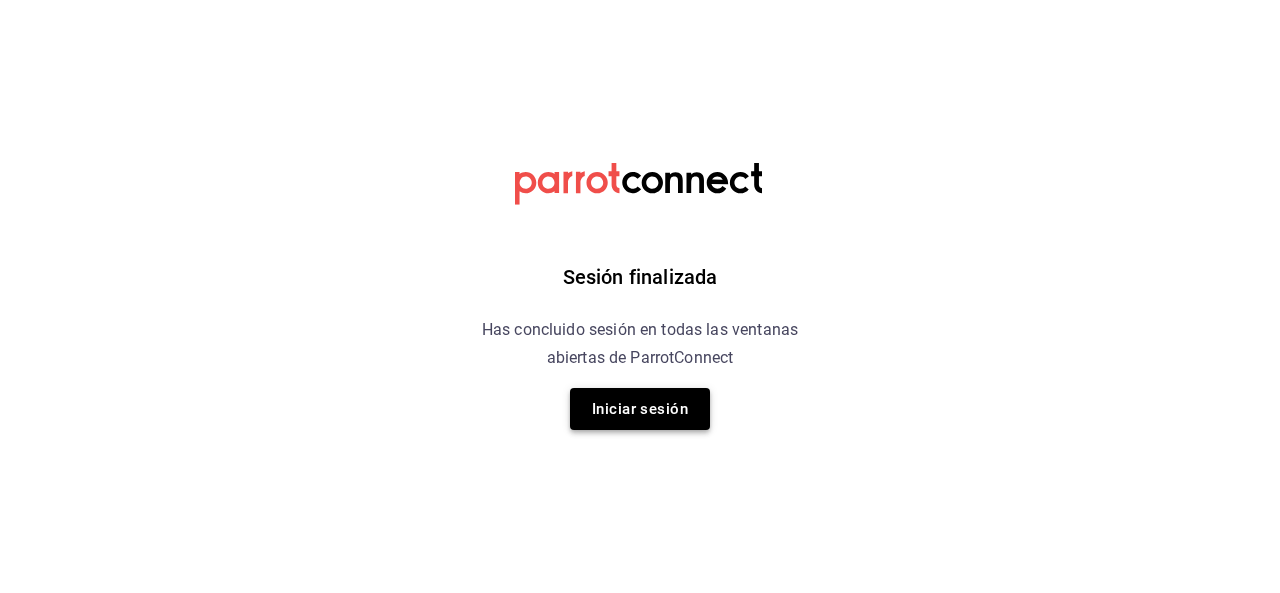 click on "Iniciar sesión" at bounding box center [640, 409] 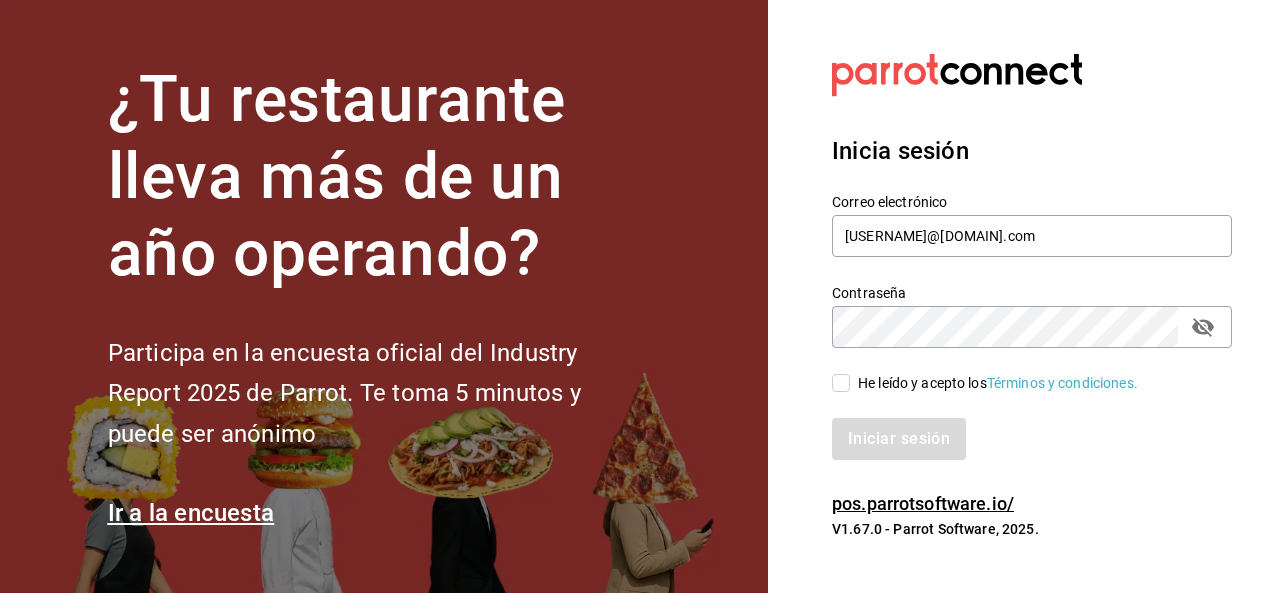 click on "He leído y acepto los  Términos y condiciones." at bounding box center (841, 383) 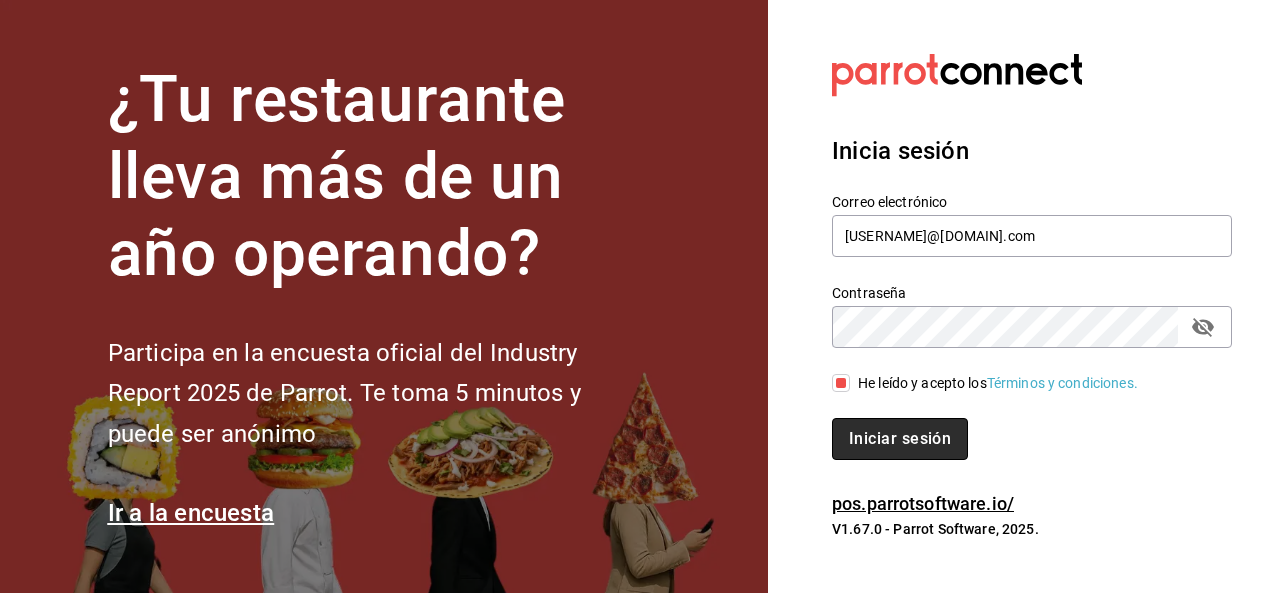 click on "Iniciar sesión" at bounding box center [900, 439] 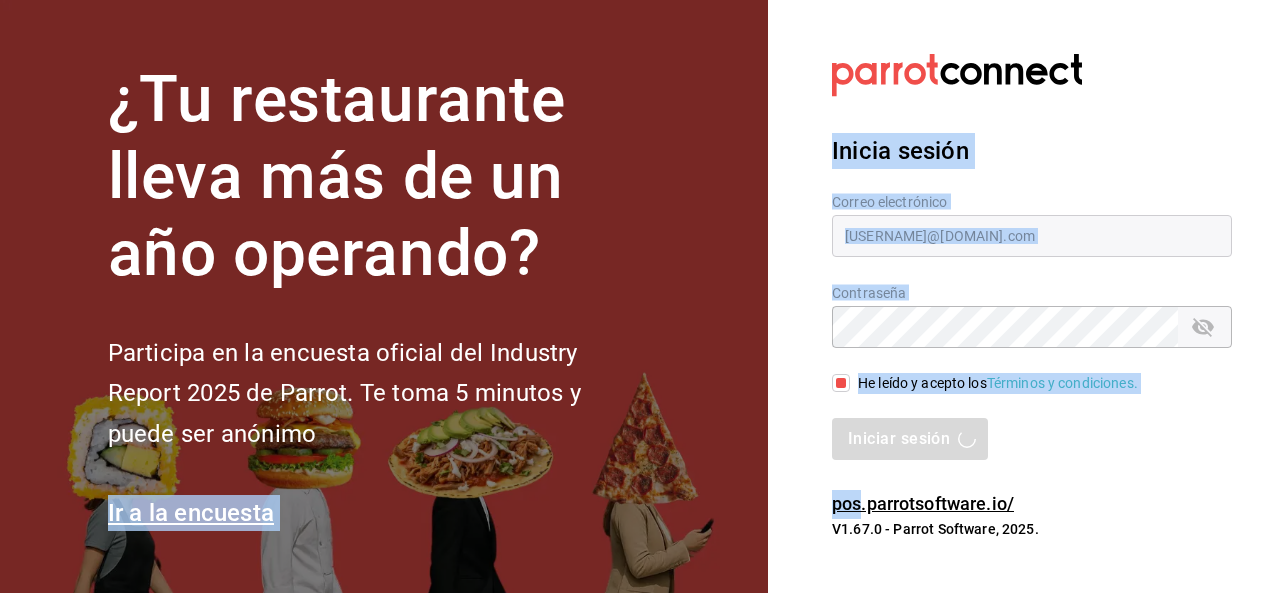 click on "Iniciar sesión" at bounding box center [1032, 439] 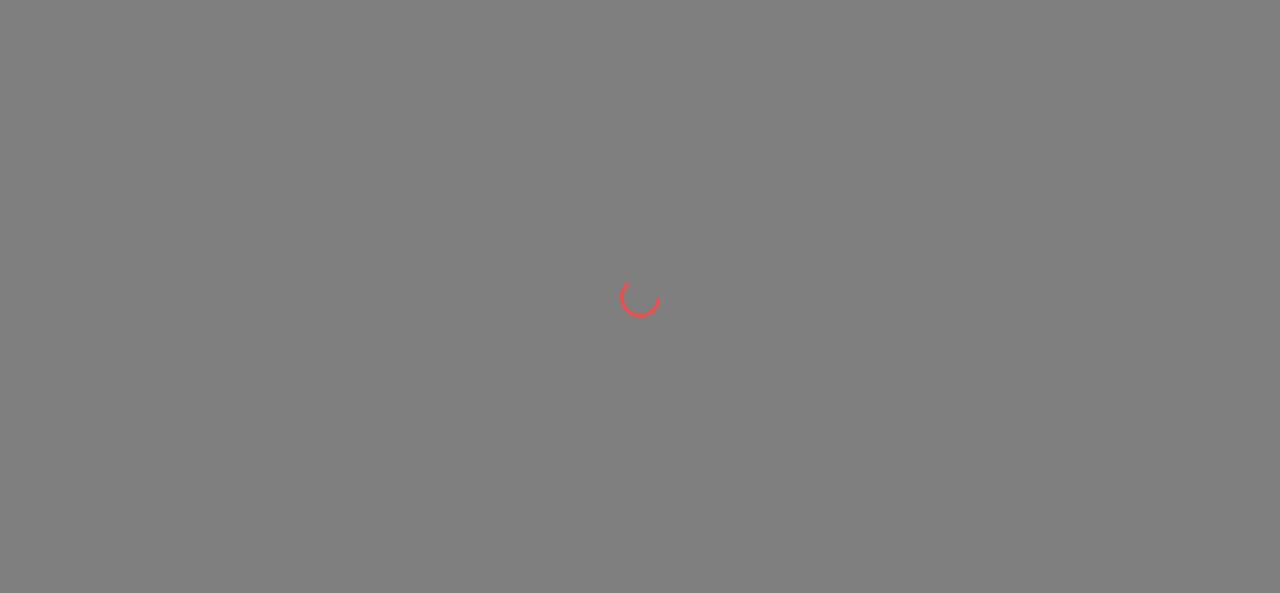 scroll, scrollTop: 0, scrollLeft: 0, axis: both 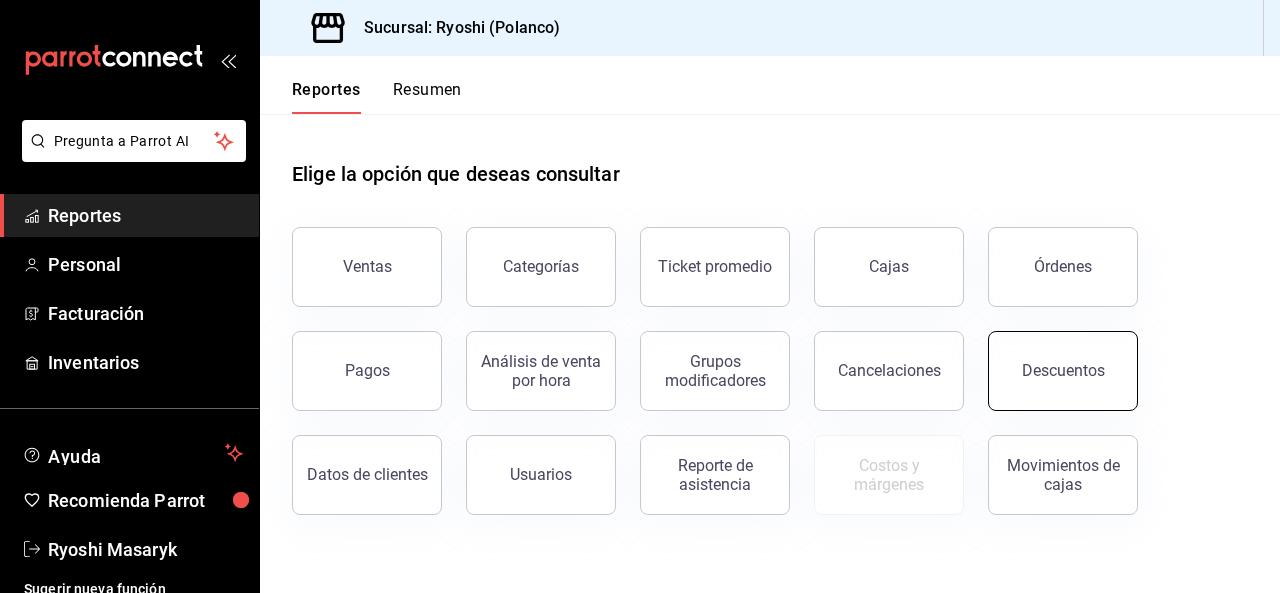 click on "Descuentos" at bounding box center (1063, 371) 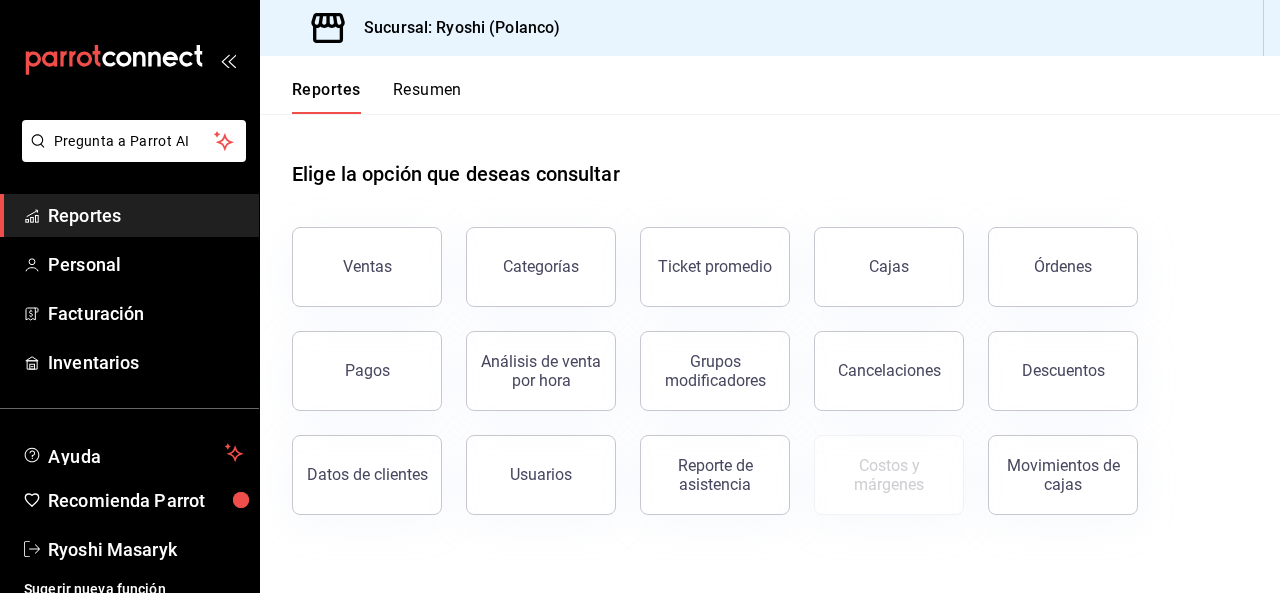click on "Pregunta a Parrot AI Reportes   Personal   Facturación   Inventarios   Ayuda Recomienda Parrot   Ryoshi Masaryk   Sugerir nueva función   Sucursal: Ryoshi (Polanco) Reportes Resumen Elige la opción que deseas consultar Ventas Categorías Ticket promedio Cajas Órdenes Pagos Análisis de venta por hora Grupos modificadores Cancelaciones Descuentos Datos de clientes Usuarios Reporte de asistencia Costos y márgenes Movimientos de cajas Pregunta a Parrot AI Reportes   Personal   Facturación   Inventarios   Ayuda Recomienda Parrot   Ryoshi Masaryk   Sugerir nueva función   Contrata inventarios para ver este reporte GANA 1 MES GRATIS EN TU SUSCRIPCIÓN AQUÍ ¿Recuerdas cómo empezó tu restaurante?
Hoy puedes ayudar a un colega a tener el mismo cambio que tú viviste.
Recomienda Parrot directamente desde tu Portal Administrador.
Es fácil y rápido.
🎁 Por cada restaurante que se una, ganas 1 mes gratis. Visitar centro de ayuda ([PHONE]) soporte@[DOMAIN].io Visitar centro de ayuda" at bounding box center [640, 296] 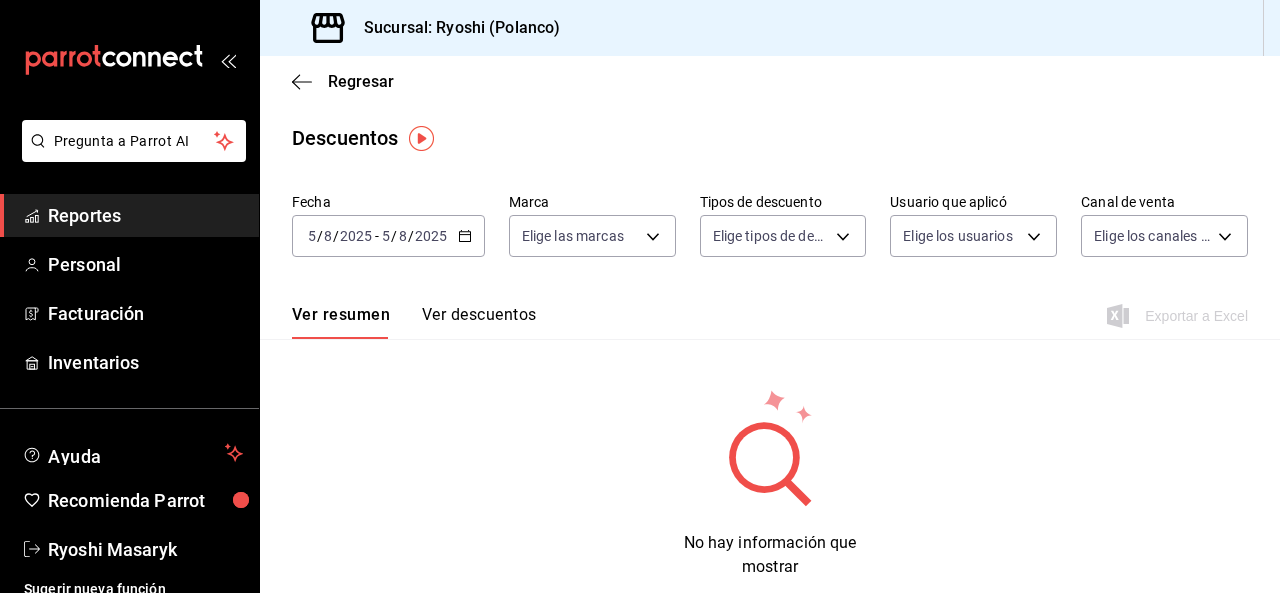 click on "2025-08-05 5 / 8 / 2025 - 2025-08-05 5 / 8 / 2025" at bounding box center (388, 236) 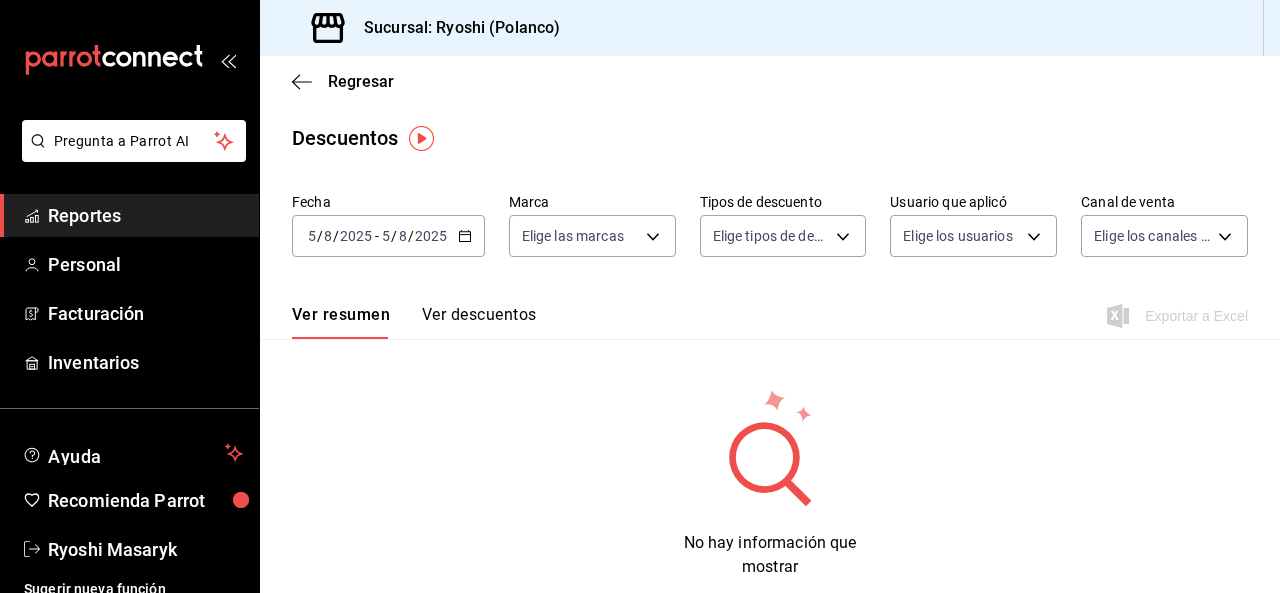 click on "2025-08-05 5 / 8 / 2025 - 2025-08-05 5 / 8 / 2025" at bounding box center [388, 236] 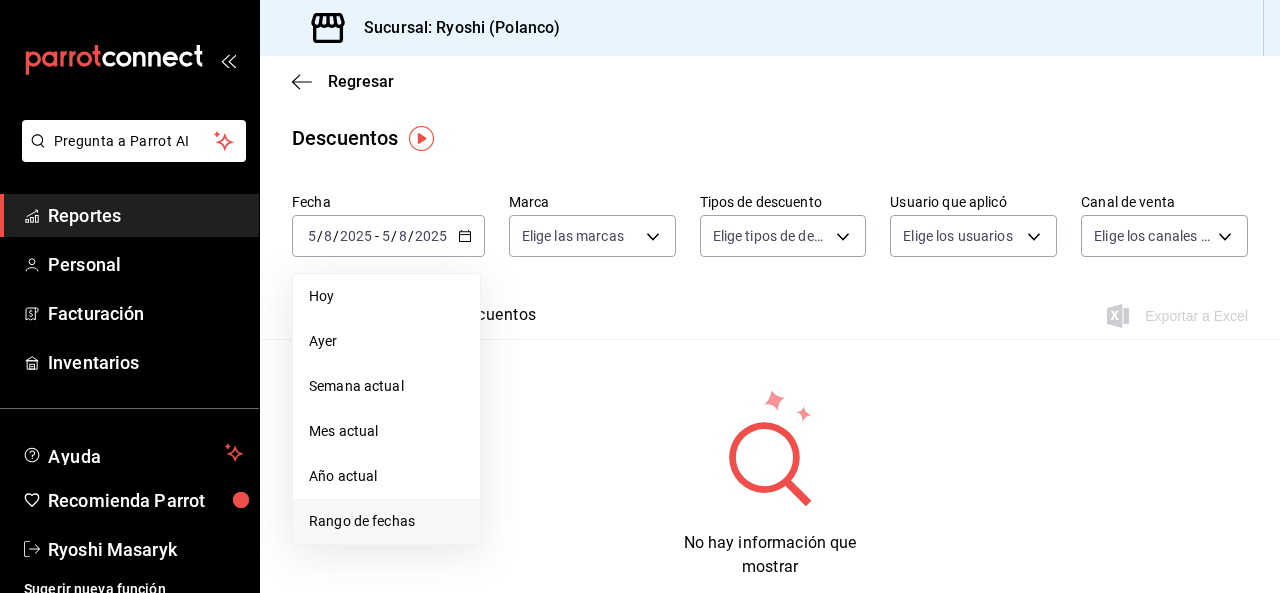 click on "Rango de fechas" at bounding box center (386, 521) 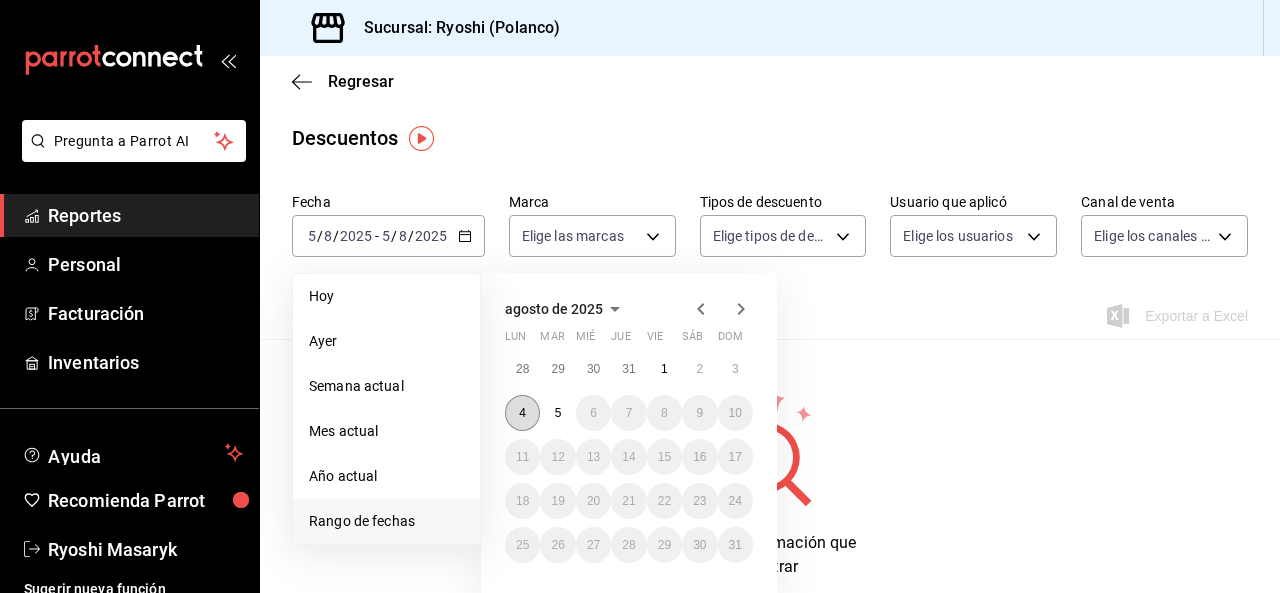 click on "4" at bounding box center (522, 413) 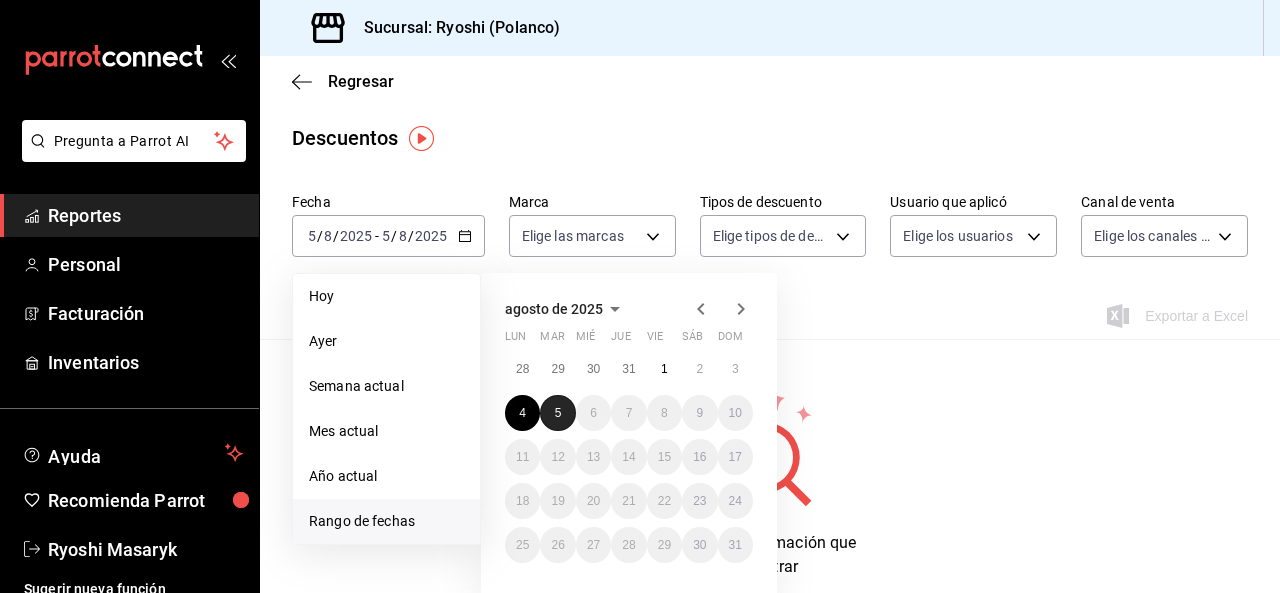 click on "5" at bounding box center (557, 413) 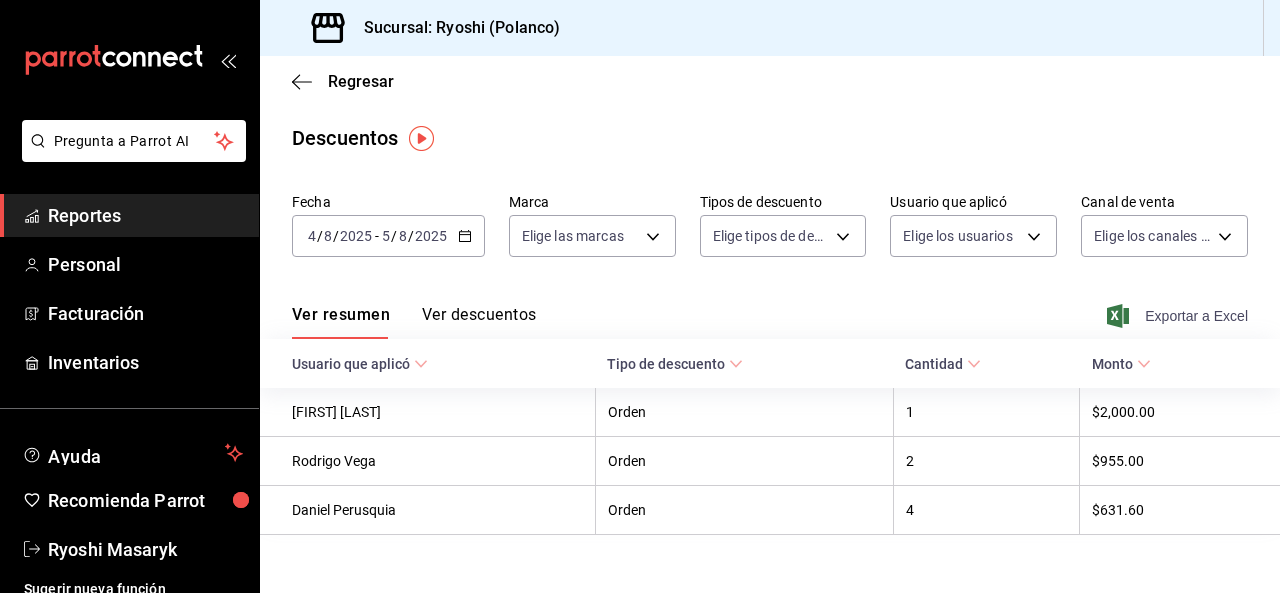 click on "Exportar a Excel" at bounding box center [1179, 316] 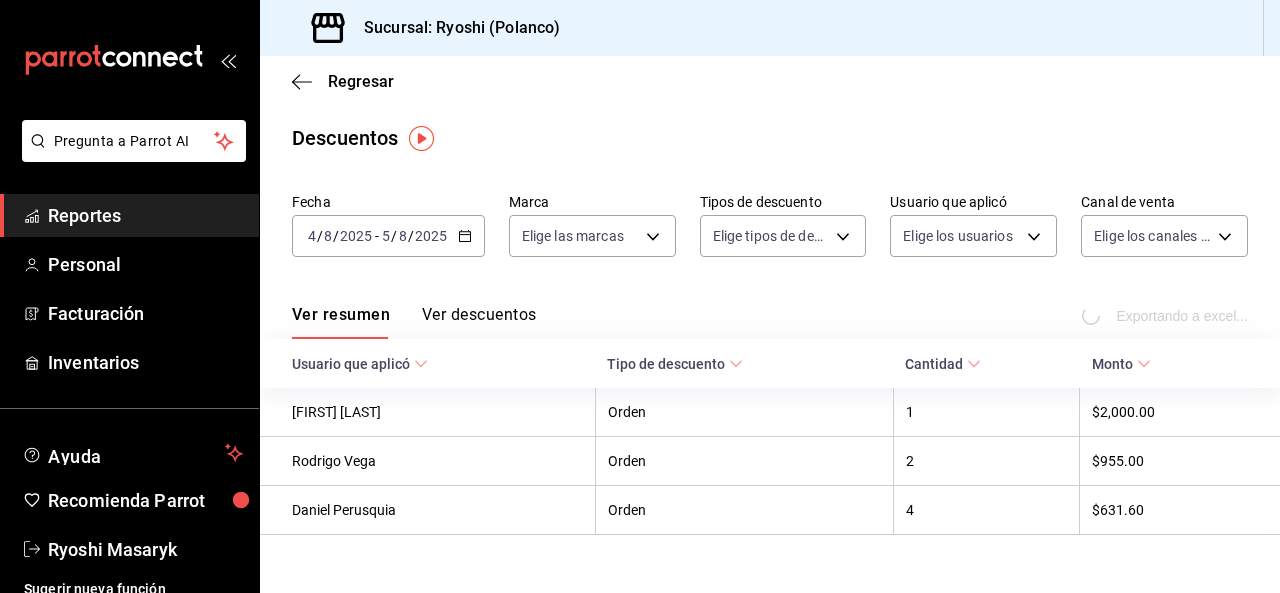 click on "Exportando a excel..." at bounding box center [1167, 316] 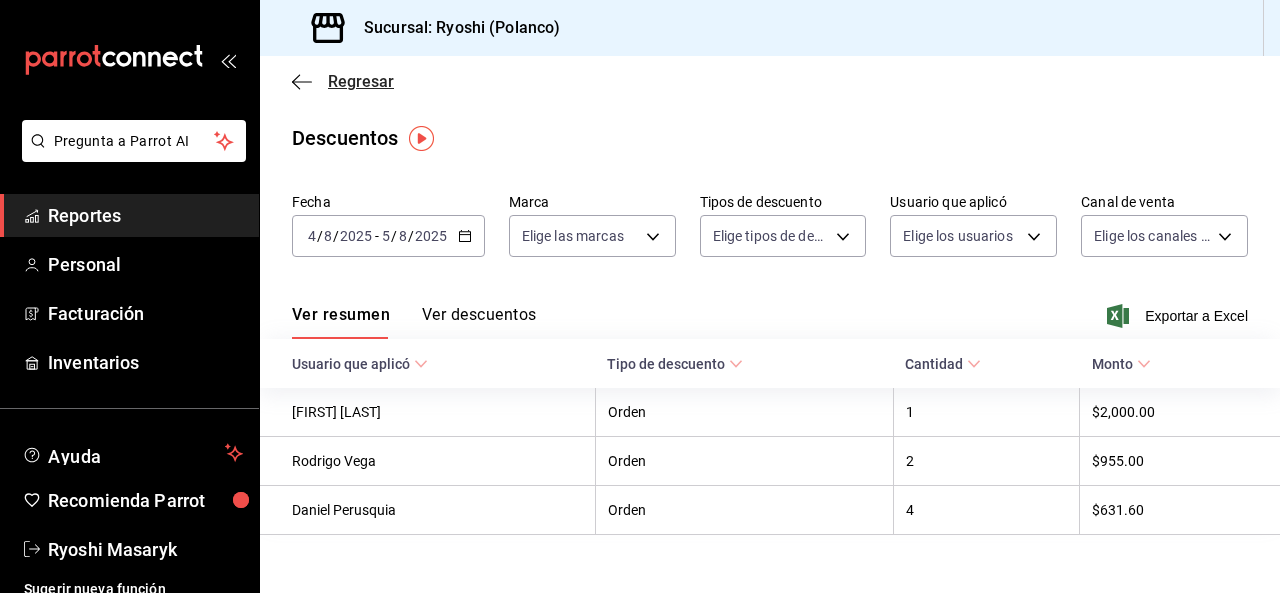 click 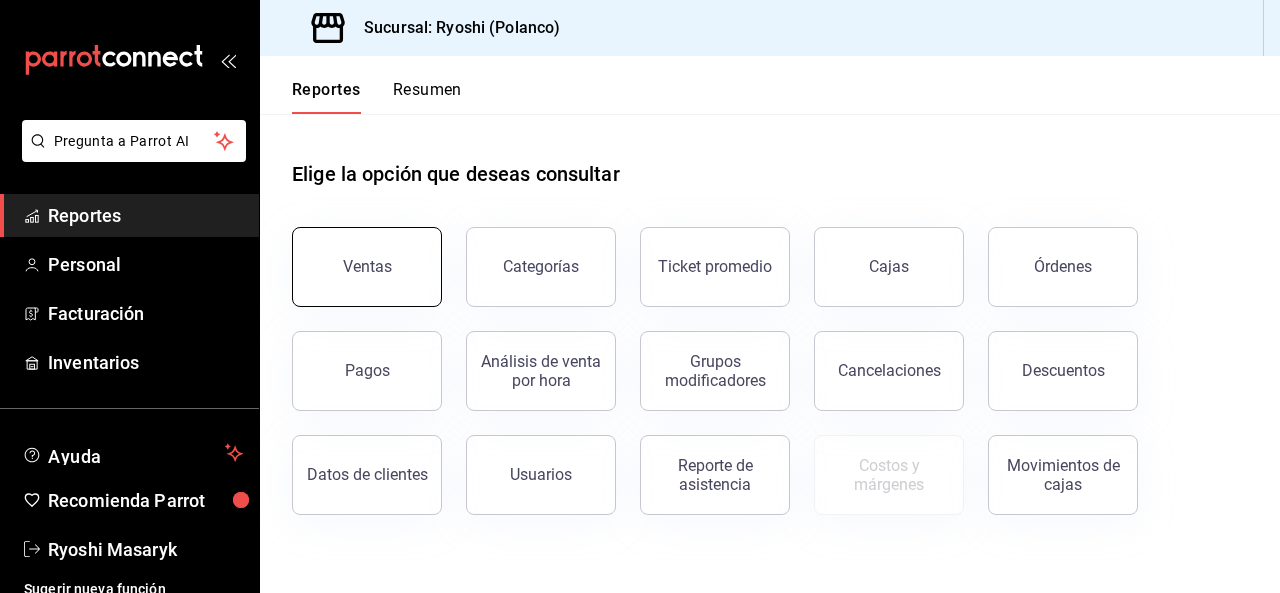 click on "Ventas" at bounding box center [367, 266] 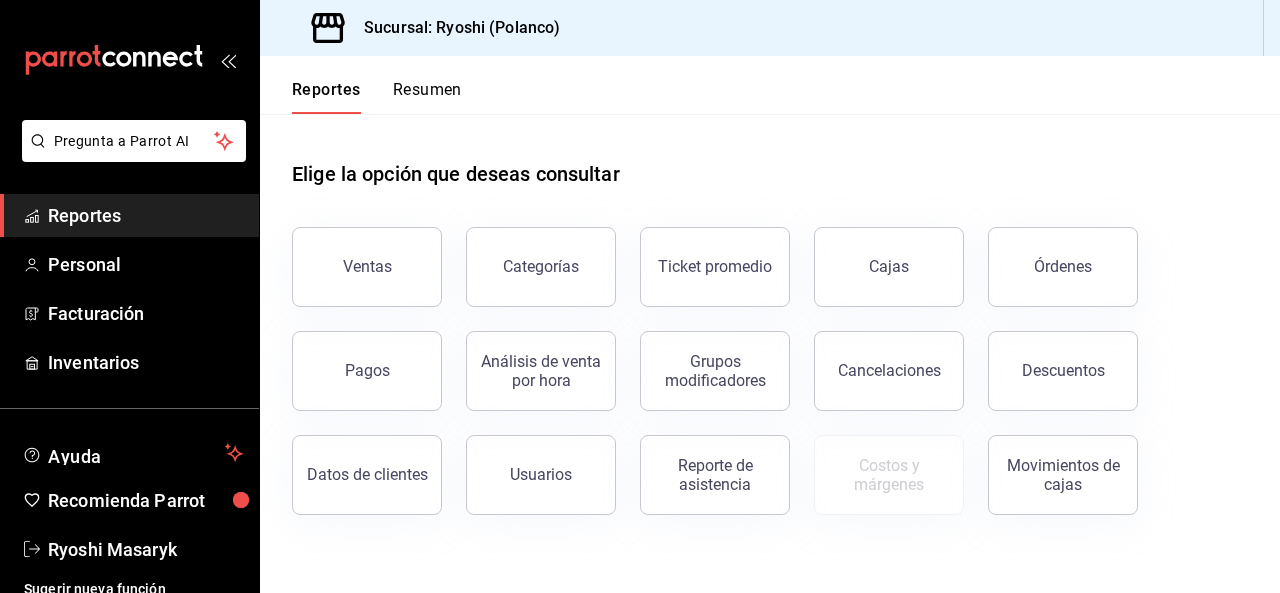 click on "Pregunta a Parrot AI Reportes   Personal   Facturación   Inventarios   Ayuda Recomienda Parrot   Ryoshi Masaryk   Sugerir nueva función   Sucursal: Ryoshi (Polanco) Reportes Resumen Elige la opción que deseas consultar Ventas Categorías Ticket promedio Cajas Órdenes Pagos Análisis de venta por hora Grupos modificadores Cancelaciones Descuentos Datos de clientes Usuarios Reporte de asistencia Costos y márgenes Movimientos de cajas Pregunta a Parrot AI Reportes   Personal   Facturación   Inventarios   Ayuda Recomienda Parrot   Ryoshi Masaryk   Sugerir nueva función   GANA 1 MES GRATIS EN TU SUSCRIPCIÓN AQUÍ ¿Recuerdas cómo empezó tu restaurante?
Hoy puedes ayudar a un colega a tener el mismo cambio que tú viviste.
Recomienda Parrot directamente desde tu Portal Administrador.
Es fácil y rápido.
🎁 Por cada restaurante que se una, ganas 1 mes gratis. Ver video tutorial Ir a video Visitar centro de ayuda ([PHONE]) soporte@[DOMAIN].io Visitar centro de ayuda ([PHONE])" at bounding box center (640, 296) 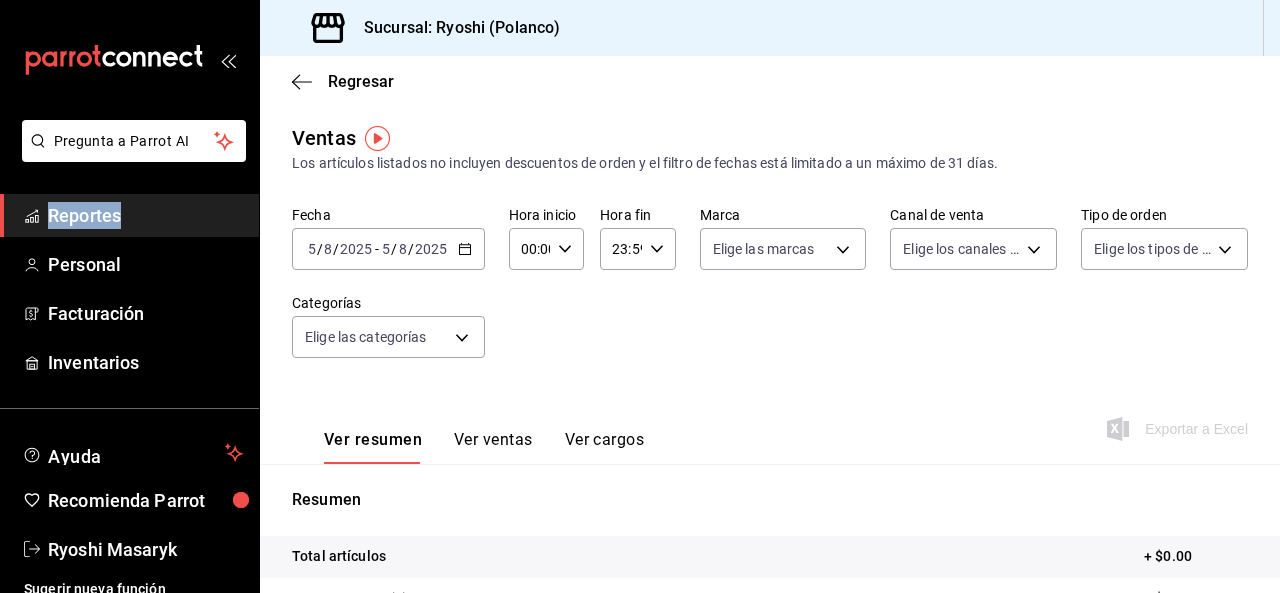 click 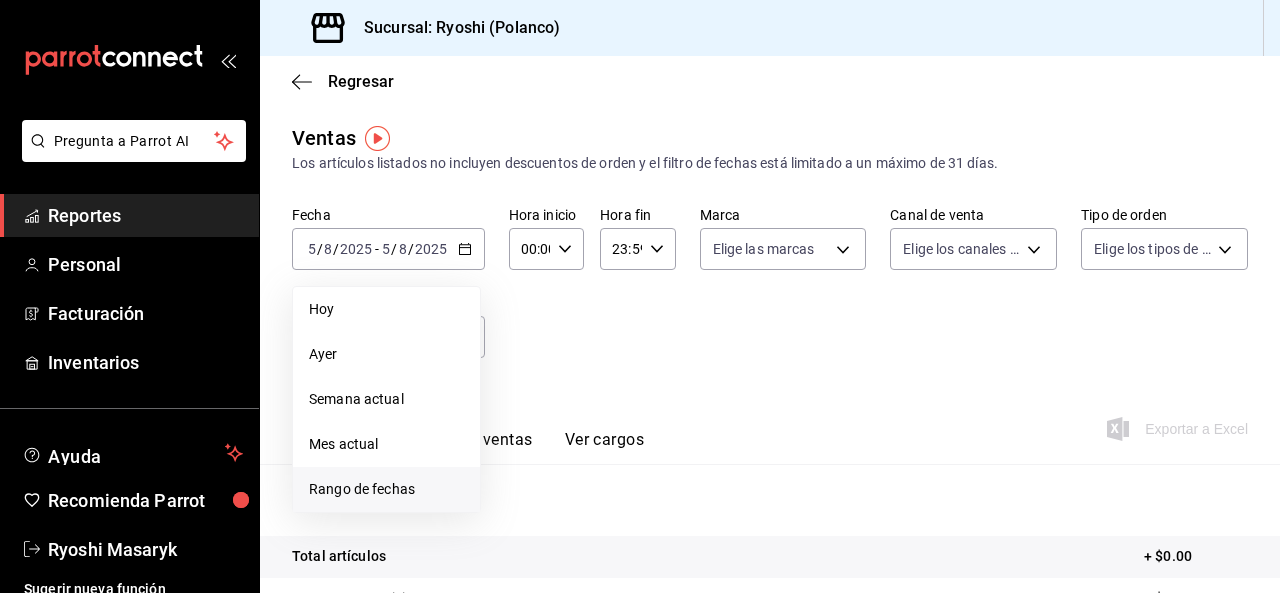 click on "Rango de fechas" at bounding box center (386, 489) 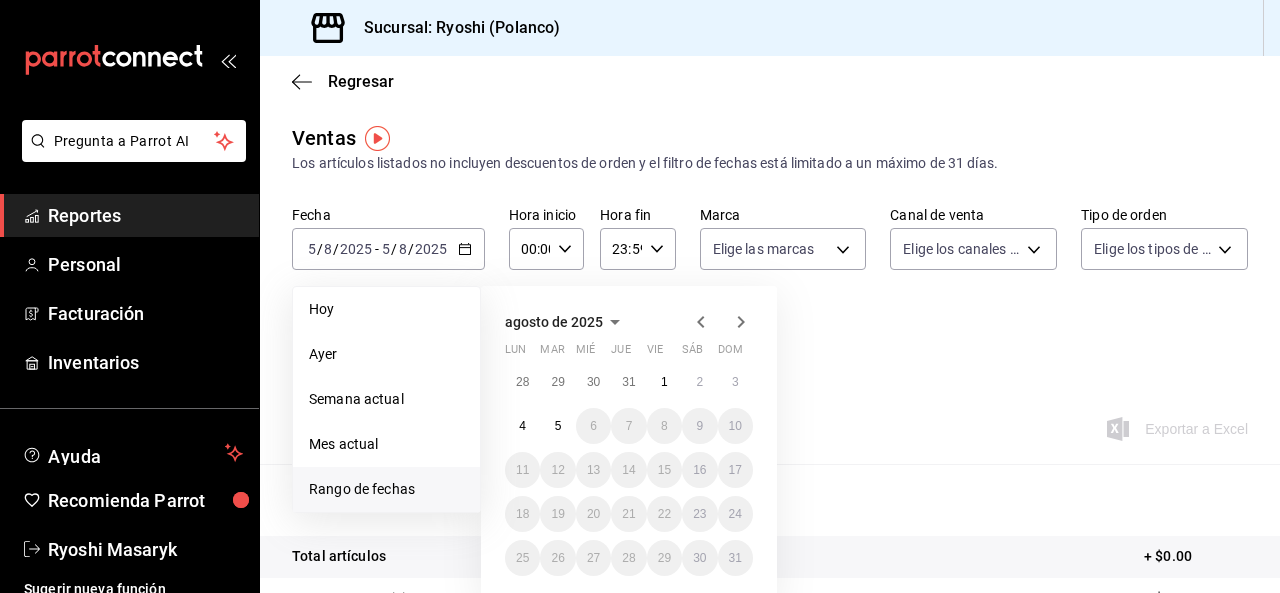 click on "4" at bounding box center (522, 426) 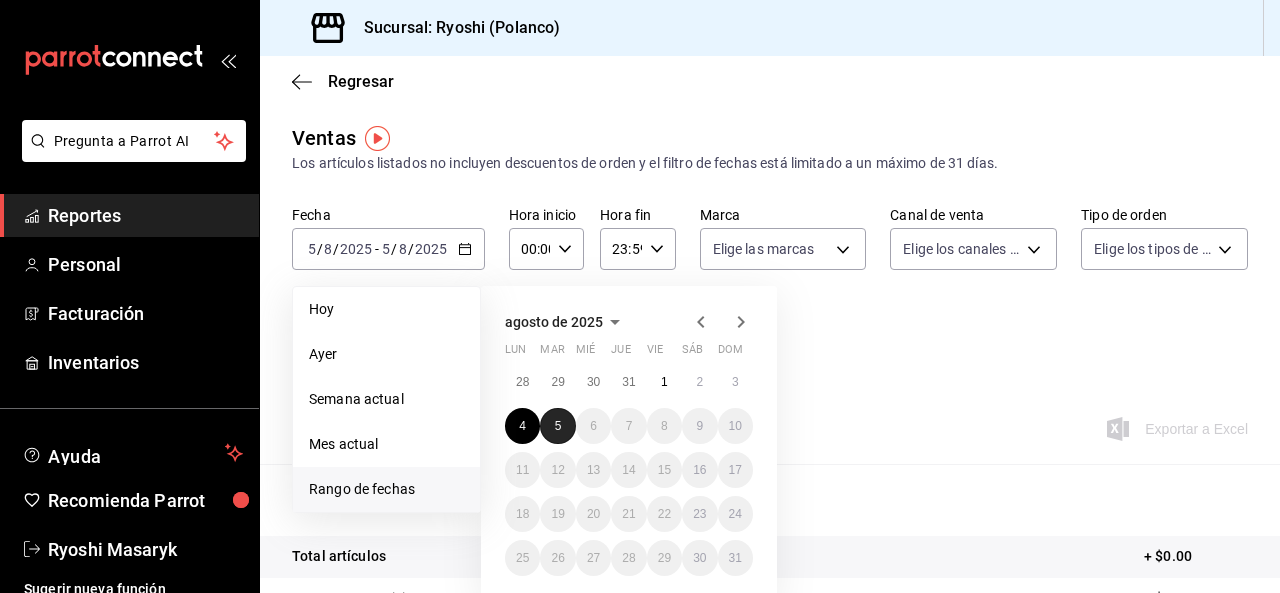 click on "5" at bounding box center [557, 426] 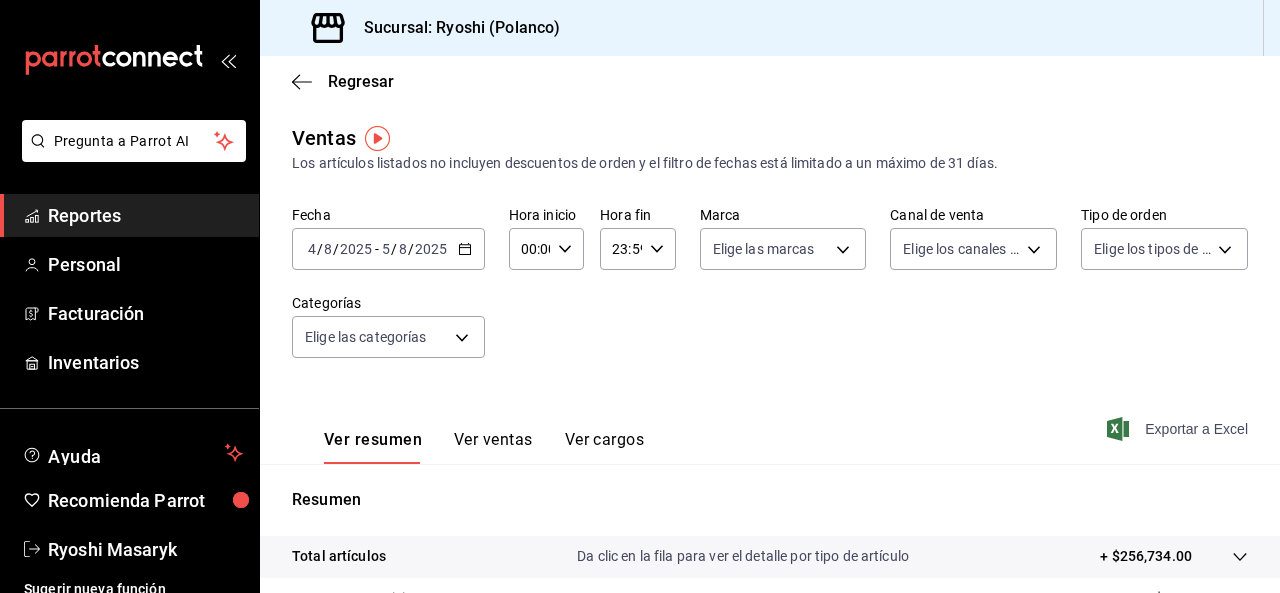 click on "Exportar a Excel" at bounding box center (1179, 429) 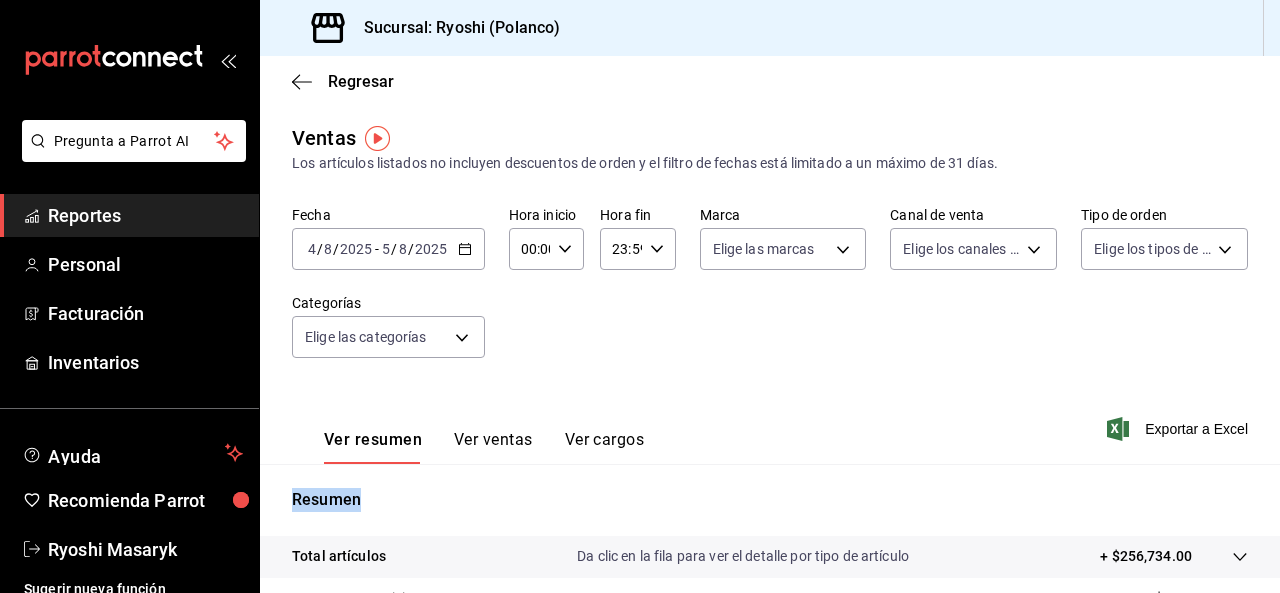 click on "Exportar a Excel" at bounding box center (1179, 429) 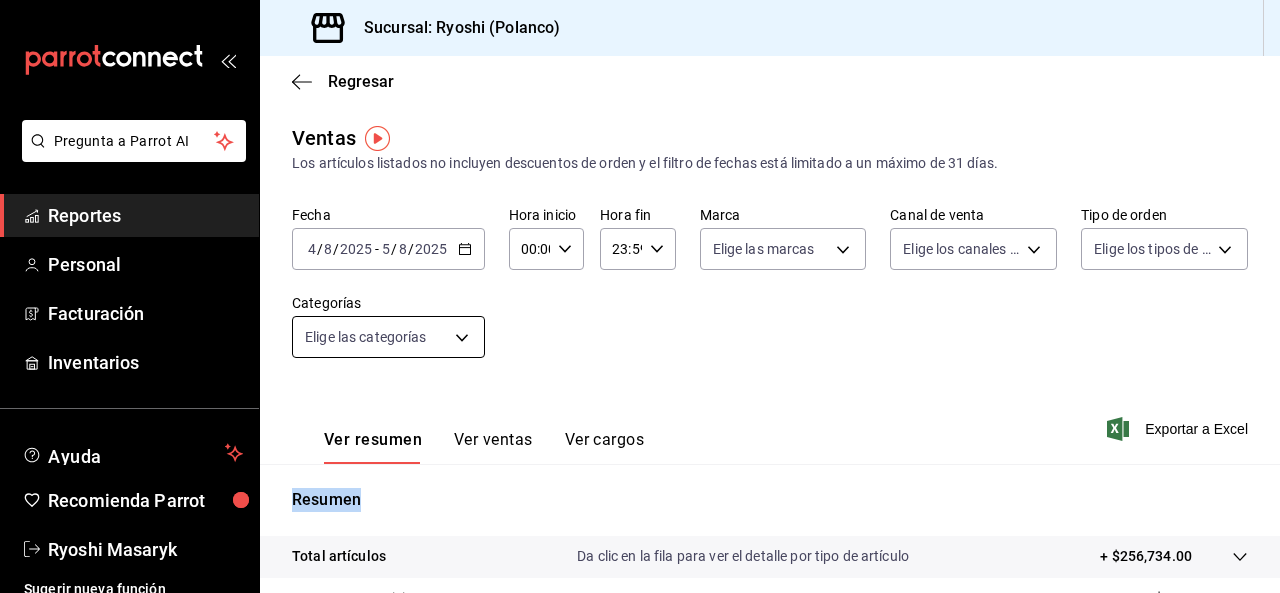 click on "Pregunta a Parrot AI Reportes   Personal   Facturación   Inventarios   Ayuda Recomienda Parrot   Ryoshi Masaryk     Ir a video" at bounding box center [640, 296] 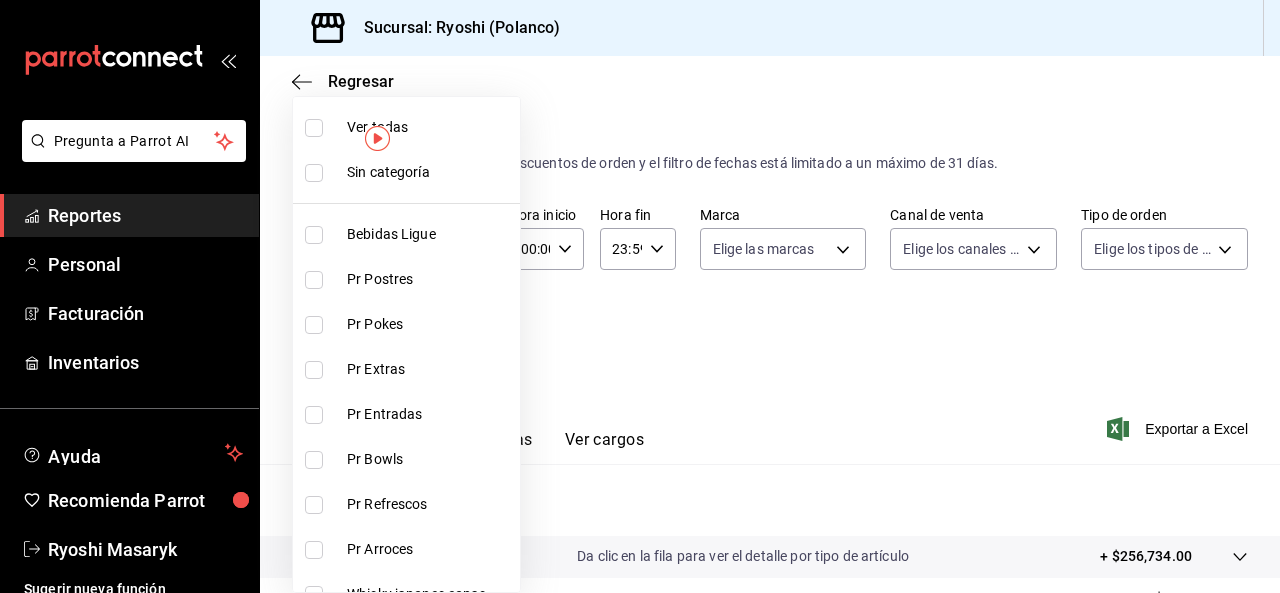 click at bounding box center (314, 128) 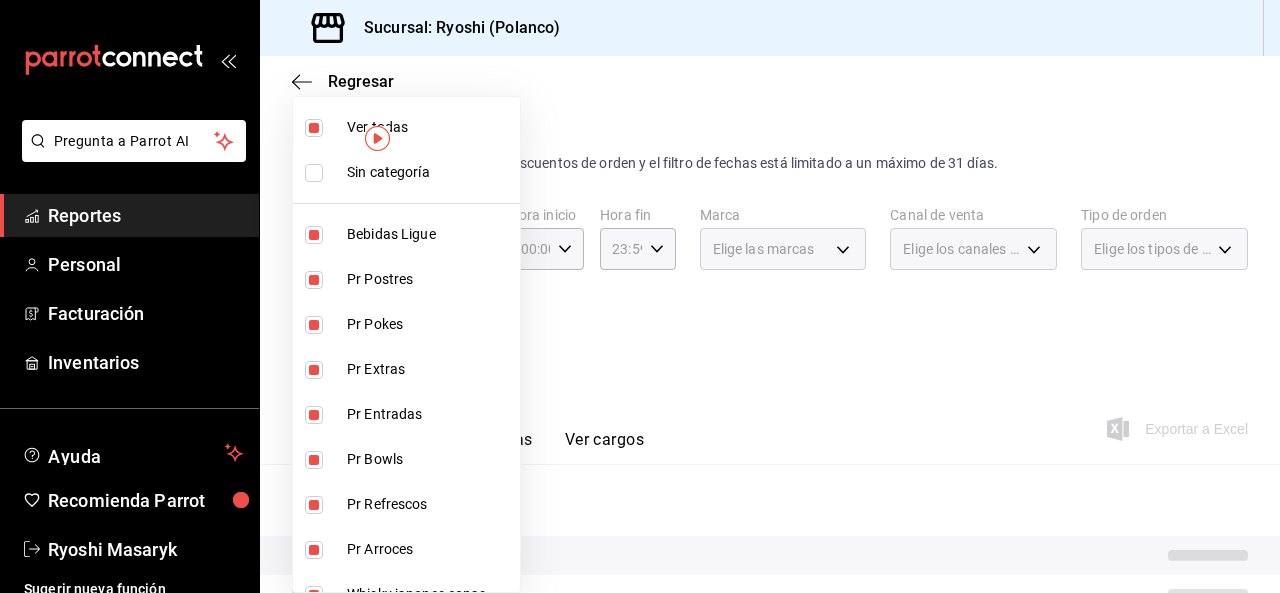 click at bounding box center (314, 128) 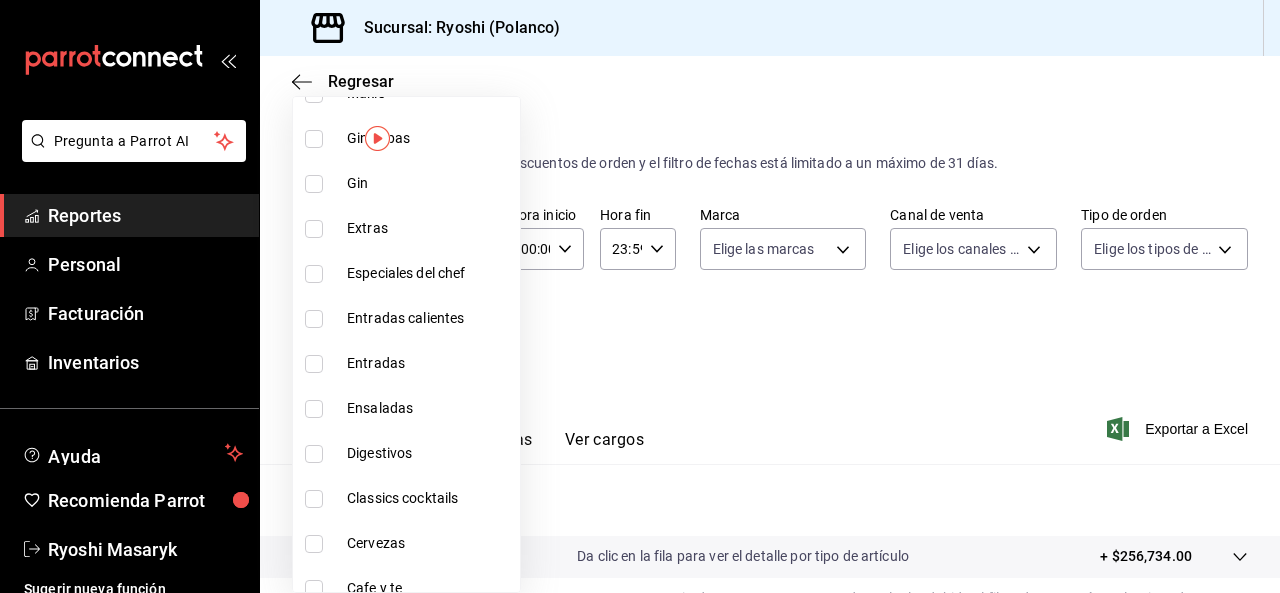 scroll, scrollTop: 2160, scrollLeft: 0, axis: vertical 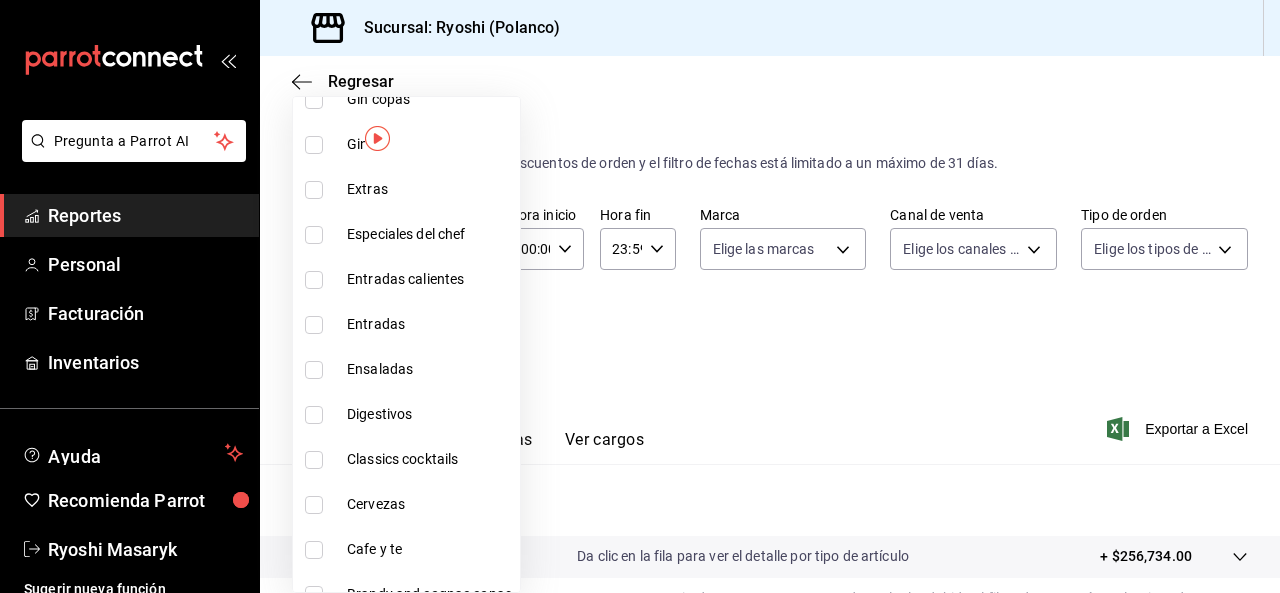 click at bounding box center (314, 550) 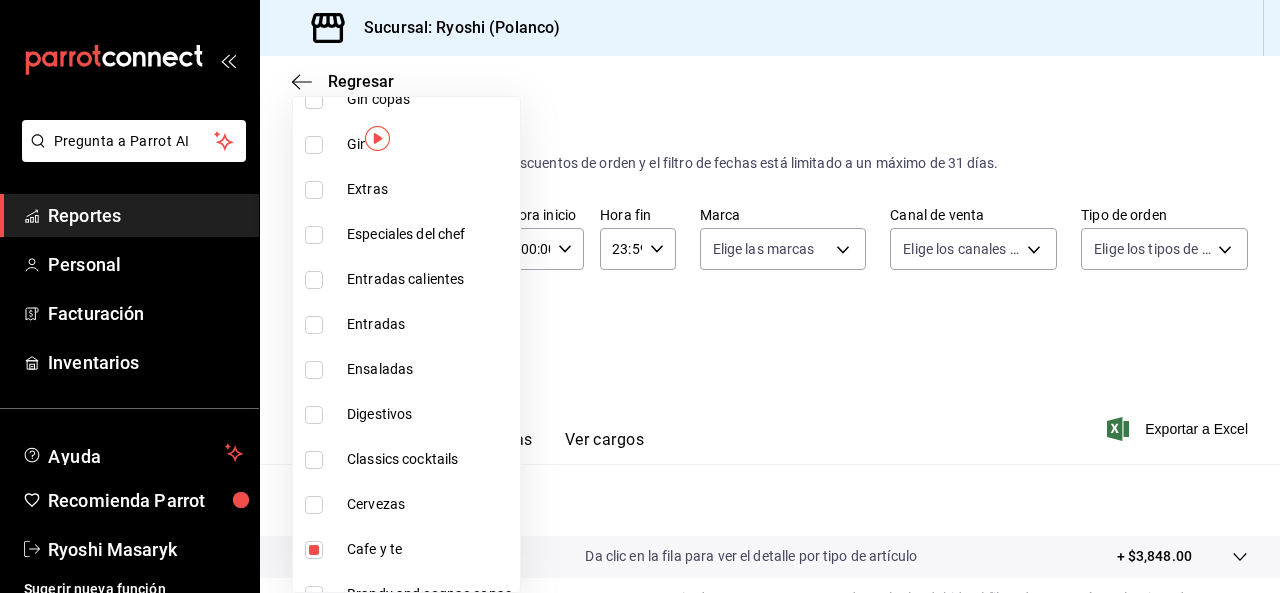 click at bounding box center [640, 296] 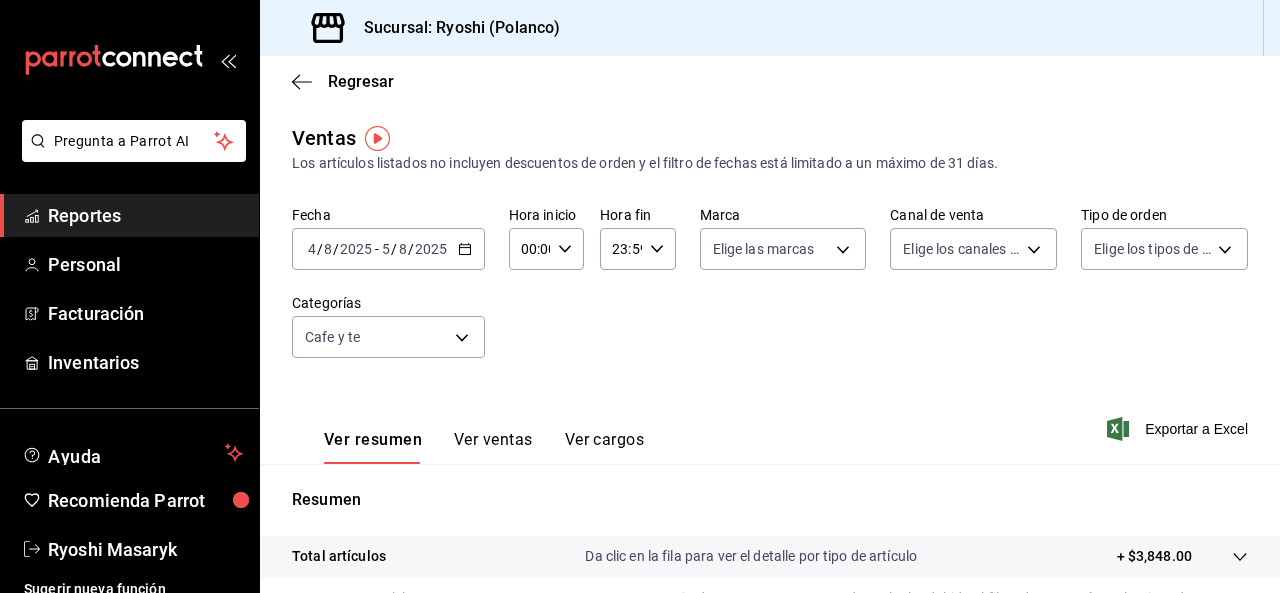 click at bounding box center [640, 296] 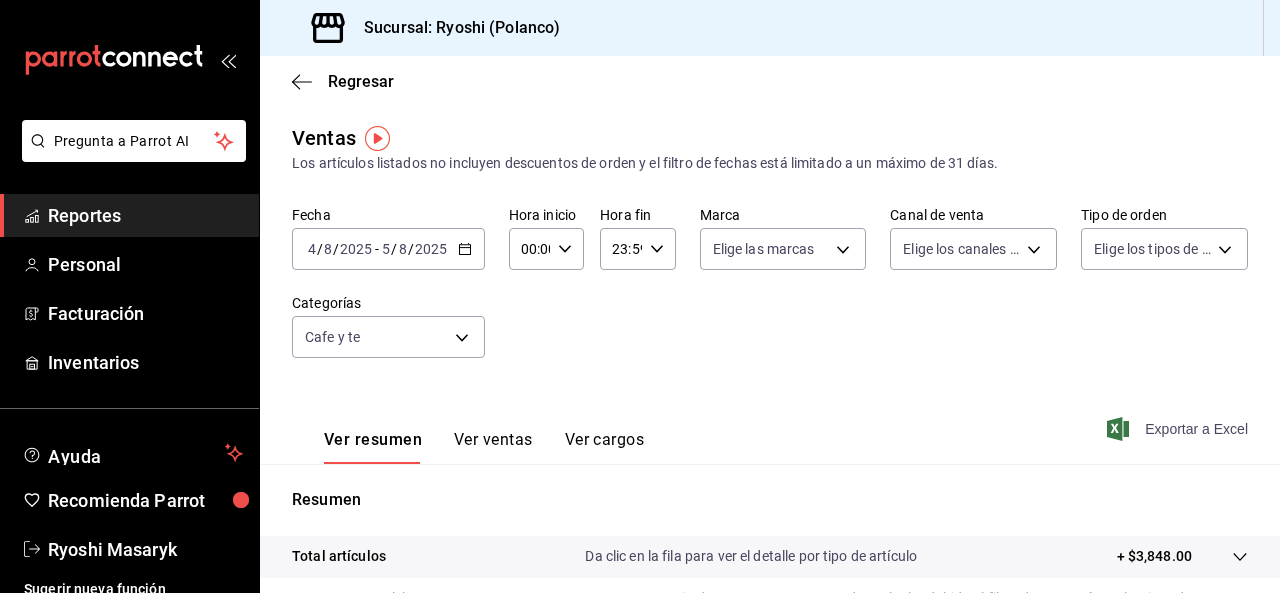 click on "Exportar a Excel" at bounding box center [1179, 429] 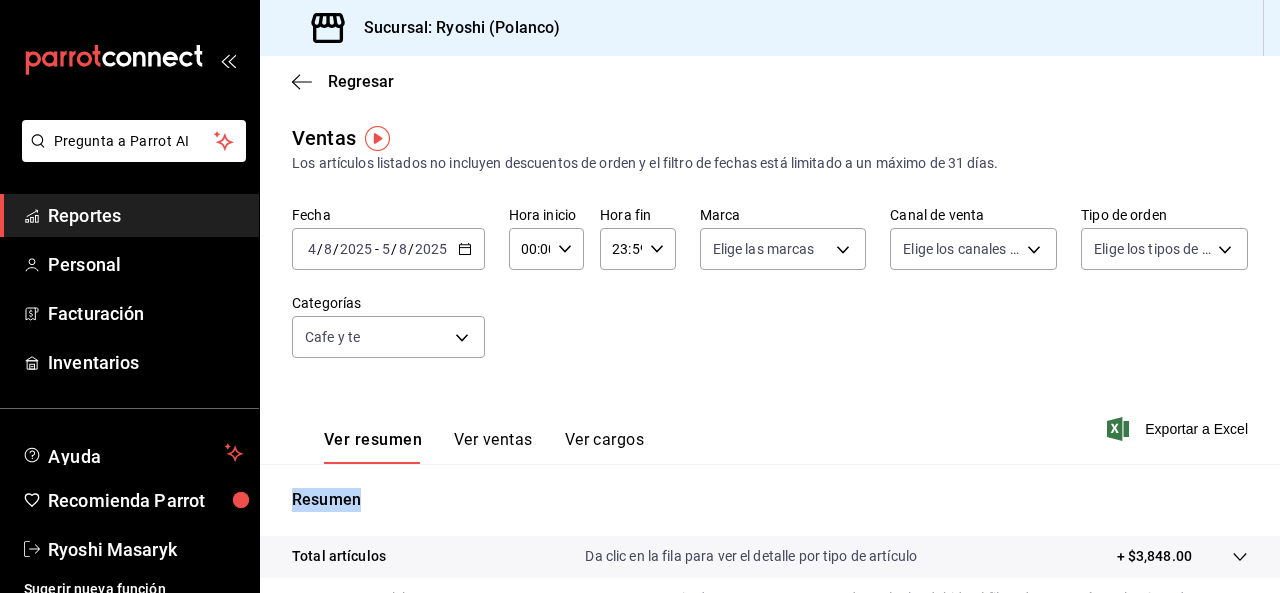 click on "Exportar a Excel" at bounding box center (1179, 429) 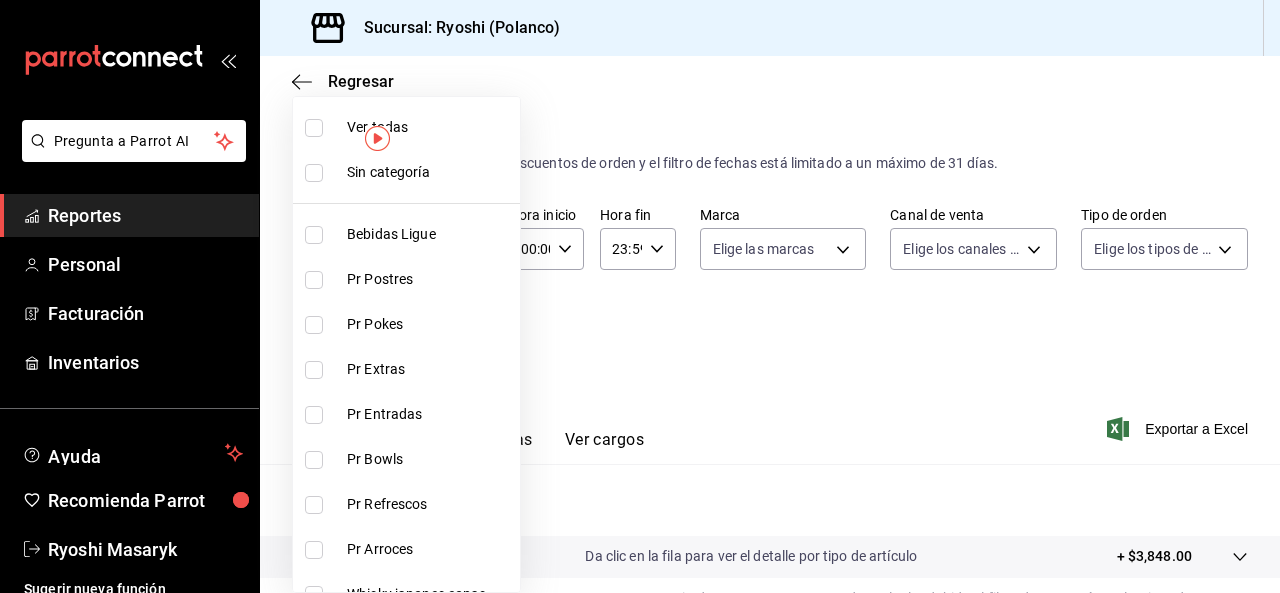 click on "Pregunta a Parrot AI Reportes   Personal   Facturación   Inventarios   Ayuda Recomienda Parrot   Ryoshi Masaryk   Sugerir nueva función   Sucursal: Ryoshi (Polanco) Regresar Ventas Los artículos listados no incluyen descuentos de orden y el filtro de fechas está limitado a un máximo de 31 días. Fecha [DATE] [DATE] - [DATE] Hora inicio 00:00 Hora inicio Hora fin 23:59 Hora fin Marca Elige las marcas Canal de venta Elige los canales de venta Tipo de orden Elige los tipos de orden Categorías Cafe y te [UUID] Ver resumen Ver ventas Ver cargos Exportar a Excel Resumen Total artículos Da clic en la fila para ver el detalle por tipo de artículo + $3,848.00 Cargos por servicio  Sin datos por que no se pueden calcular debido al filtro de categorías seleccionado Venta bruta = $3,848.00 Descuentos totales  Sin datos por que no se pueden calcular debido al filtro de categorías seleccionado Certificados de regalo Venta total = $3,848.00 Impuestos Reportes" at bounding box center [640, 296] 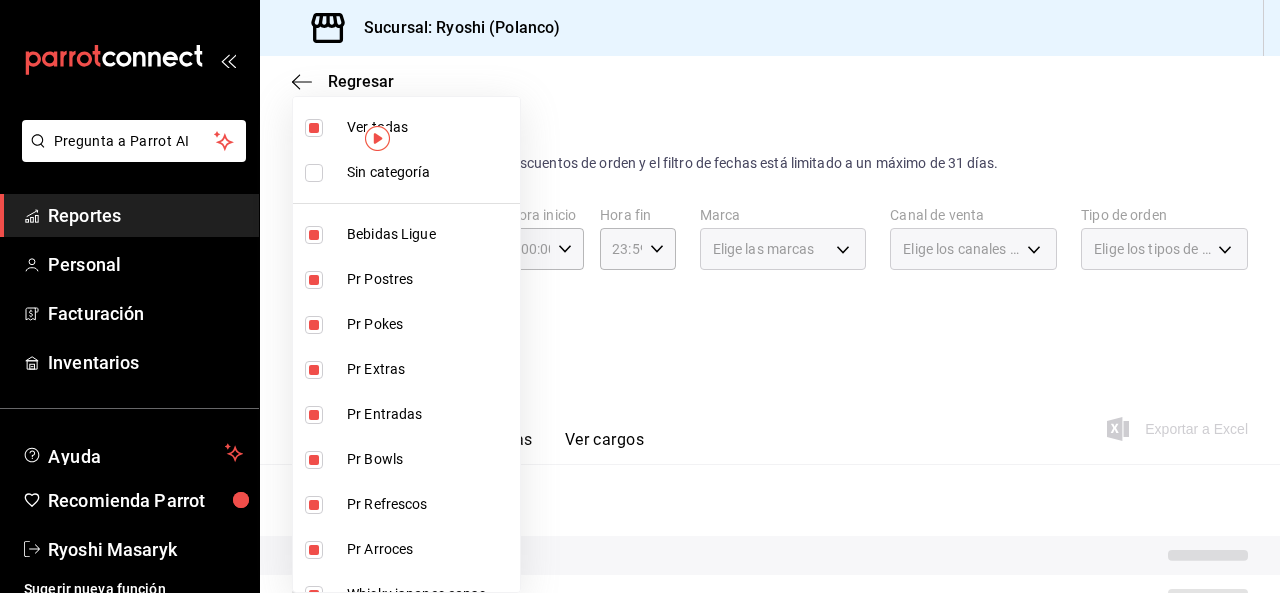 click at bounding box center [314, 128] 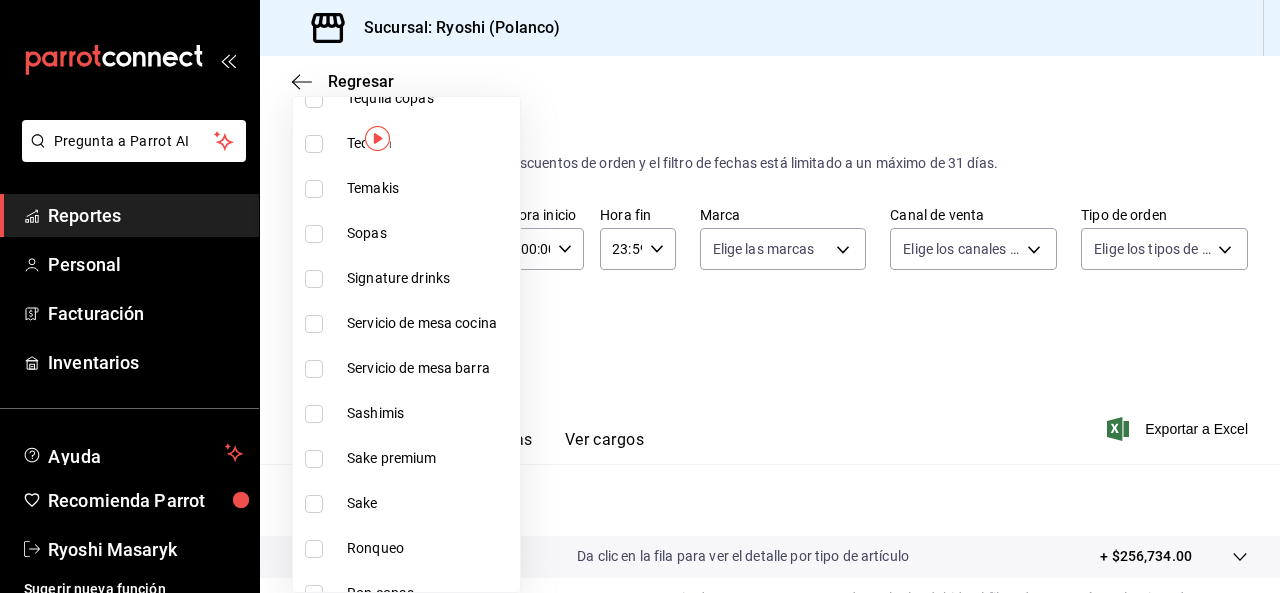 scroll, scrollTop: 1196, scrollLeft: 0, axis: vertical 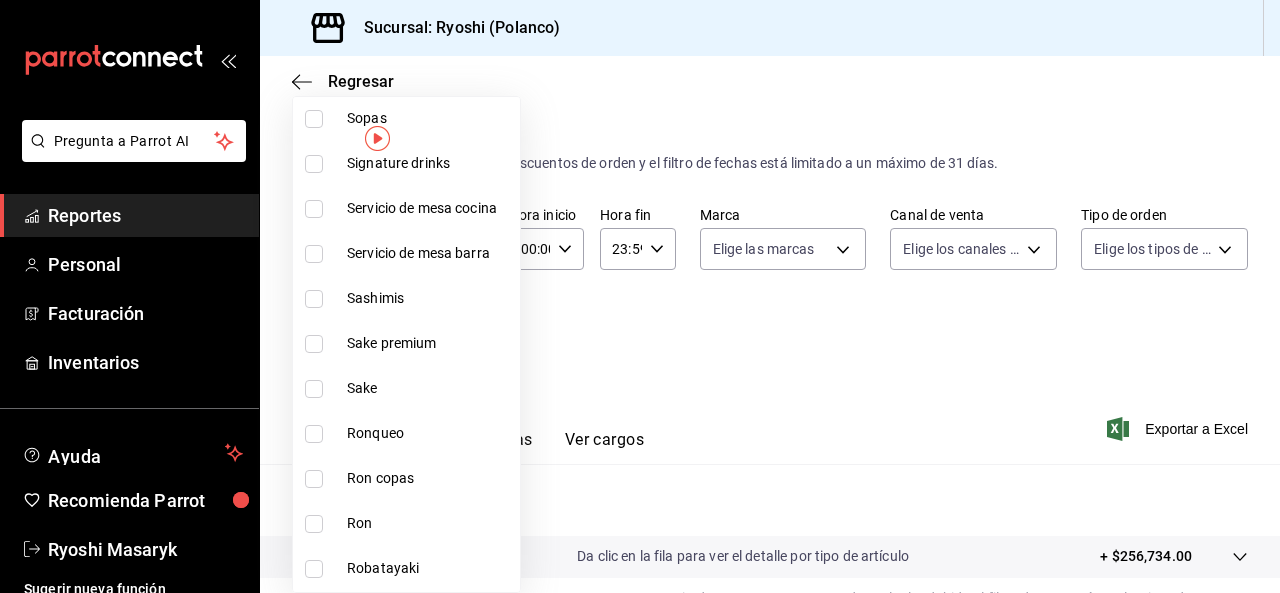 click at bounding box center (314, 344) 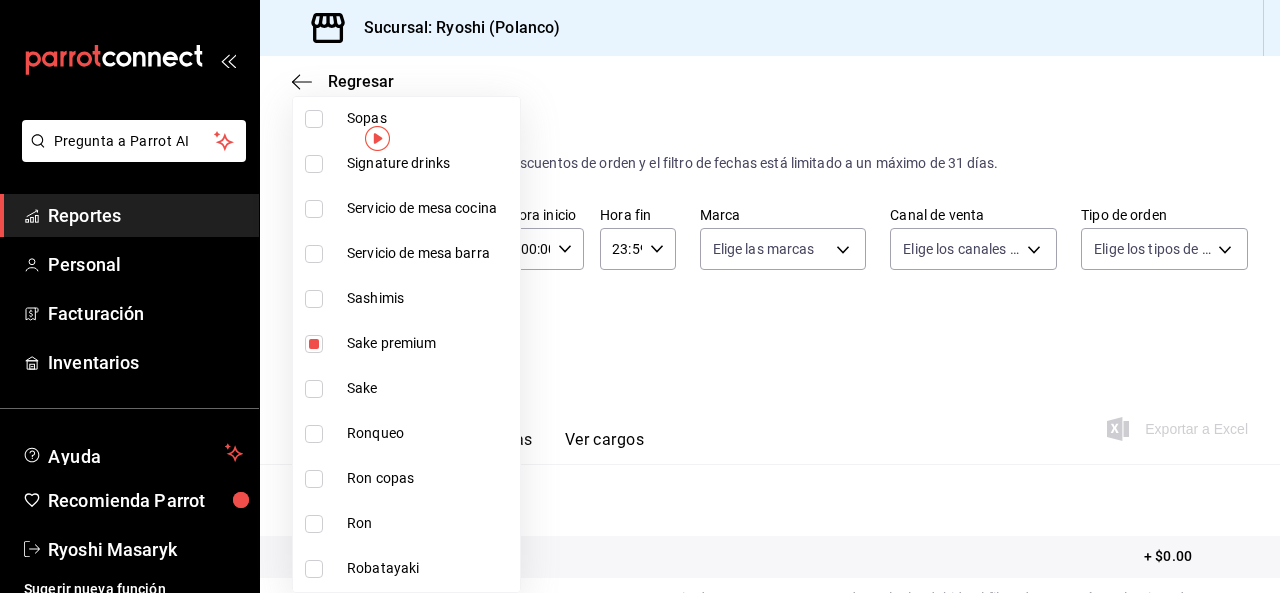click at bounding box center (314, 389) 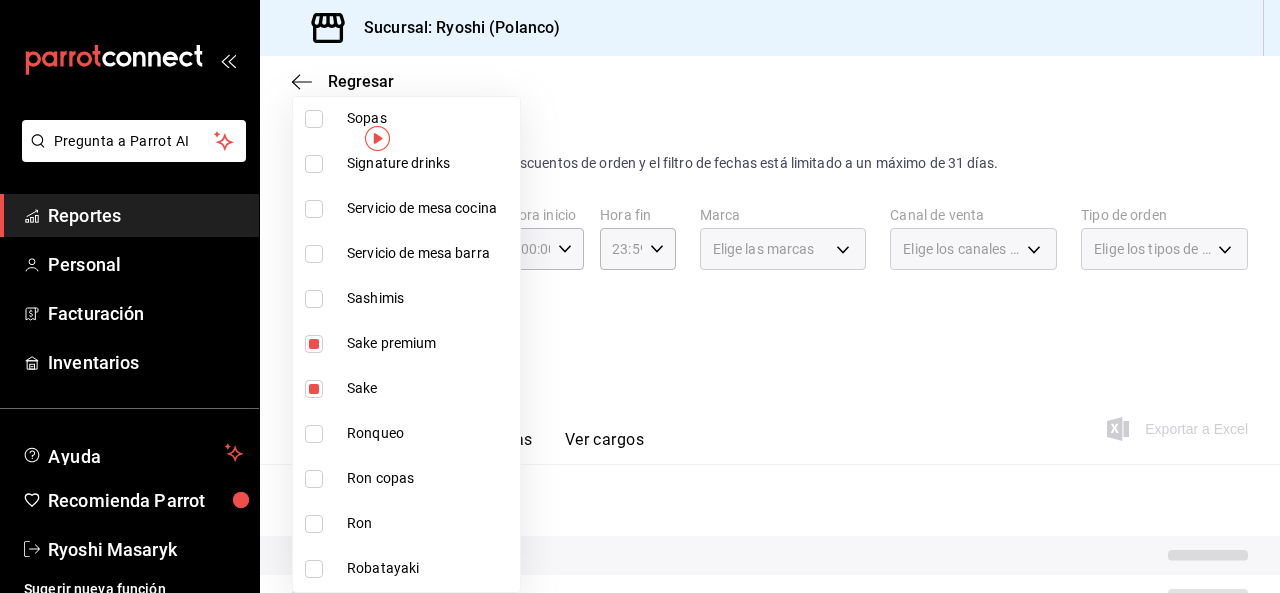 click at bounding box center (640, 296) 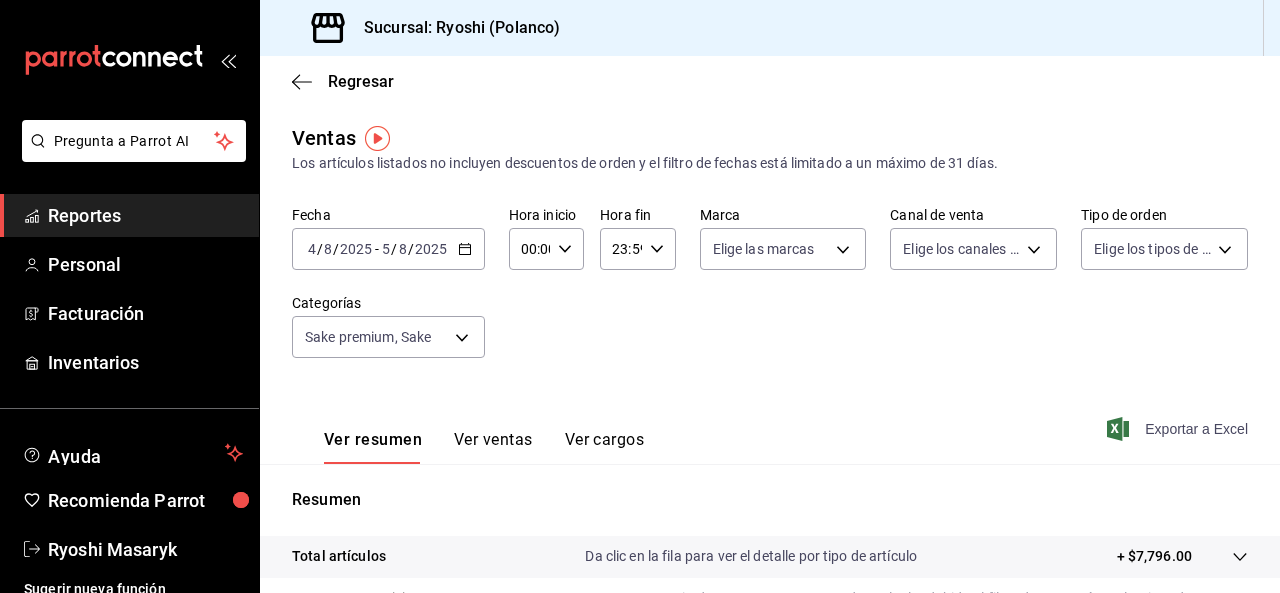 click on "Exportar a Excel" at bounding box center (1179, 429) 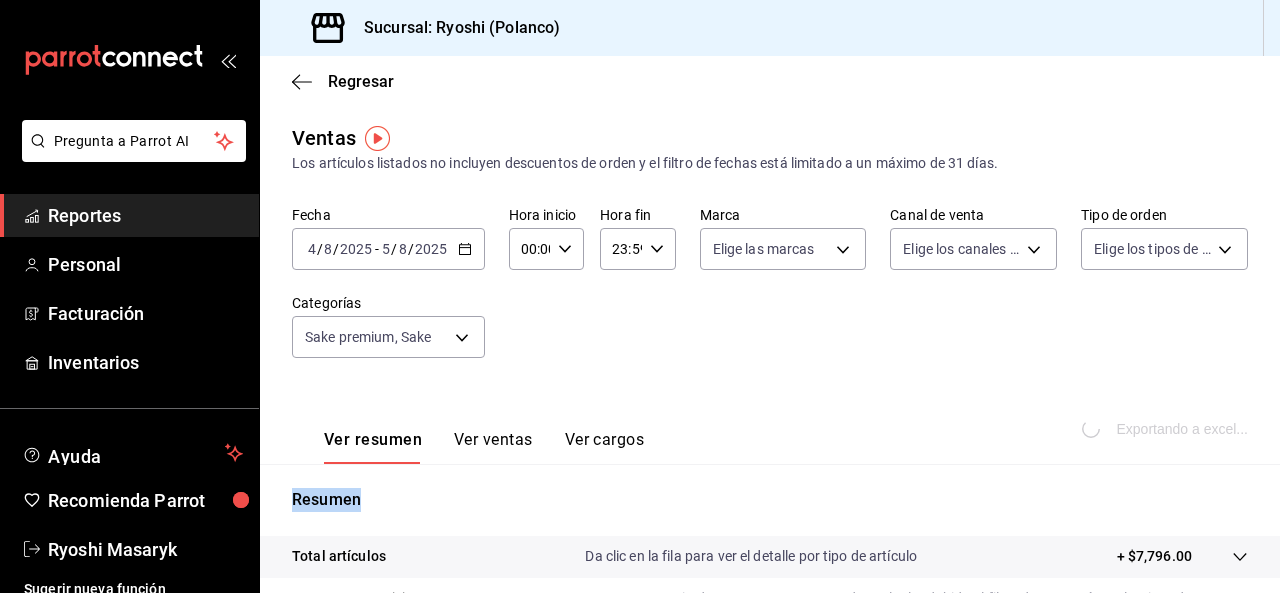 click on "Exportando a excel..." at bounding box center [1167, 429] 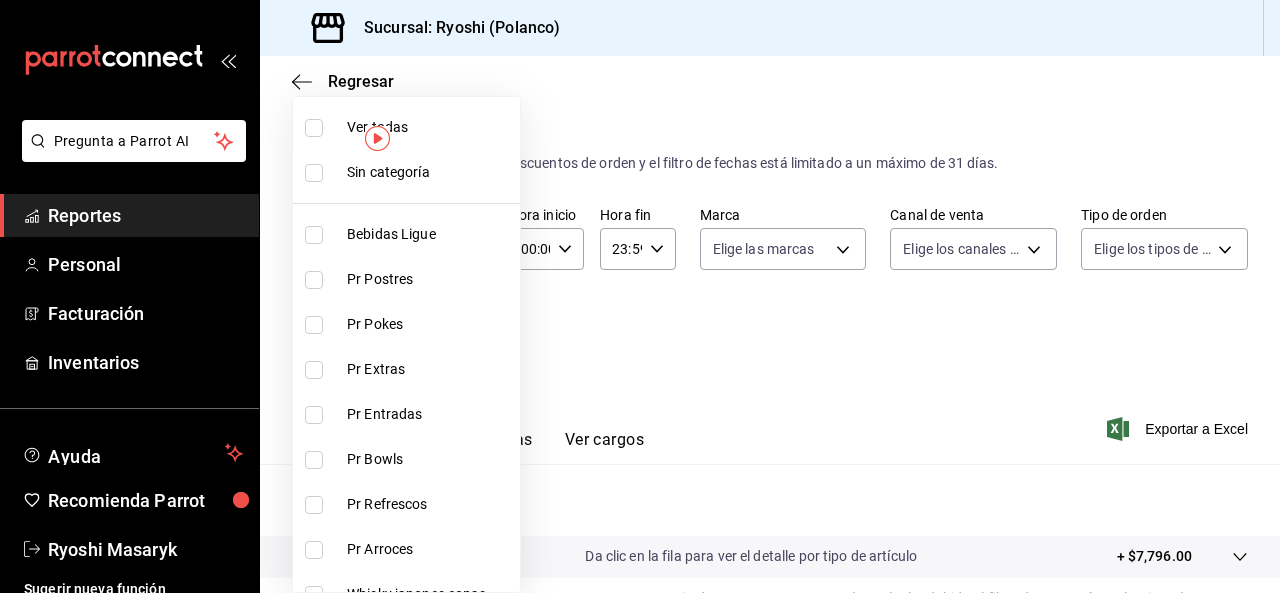 click on "Pregunta a Parrot AI Reportes   Personal   Facturación   Inventarios   Ayuda Recomienda Parrot   Ryoshi Masaryk   Sugerir nueva función   Sucursal: Ryoshi (Polanco) Regresar Ventas Los artículos listados no incluyen descuentos de orden y el filtro de fechas está limitado a un máximo de 31 días. Fecha [DATE] [DATE] - [DATE] Hora inicio 00:00 Hora inicio Hora fin 23:59 Hora fin Marca Elige las marcas Canal de venta Elige los canales de venta Tipo de orden Elige los tipos de orden Categorías Sake premium, Sake [UUID],[UUID] Ver resumen Ver ventas Ver cargos Exportar a Excel Resumen Total artículos Da clic en la fila para ver el detalle por tipo de artículo + $7,796.00 Cargos por servicio  Sin datos por que no se pueden calcular debido al filtro de categorías seleccionado Venta bruta = $7,796.00 Descuentos totales  Sin datos por que no se pueden calcular debido al filtro de categorías seleccionado Venta total" at bounding box center (640, 296) 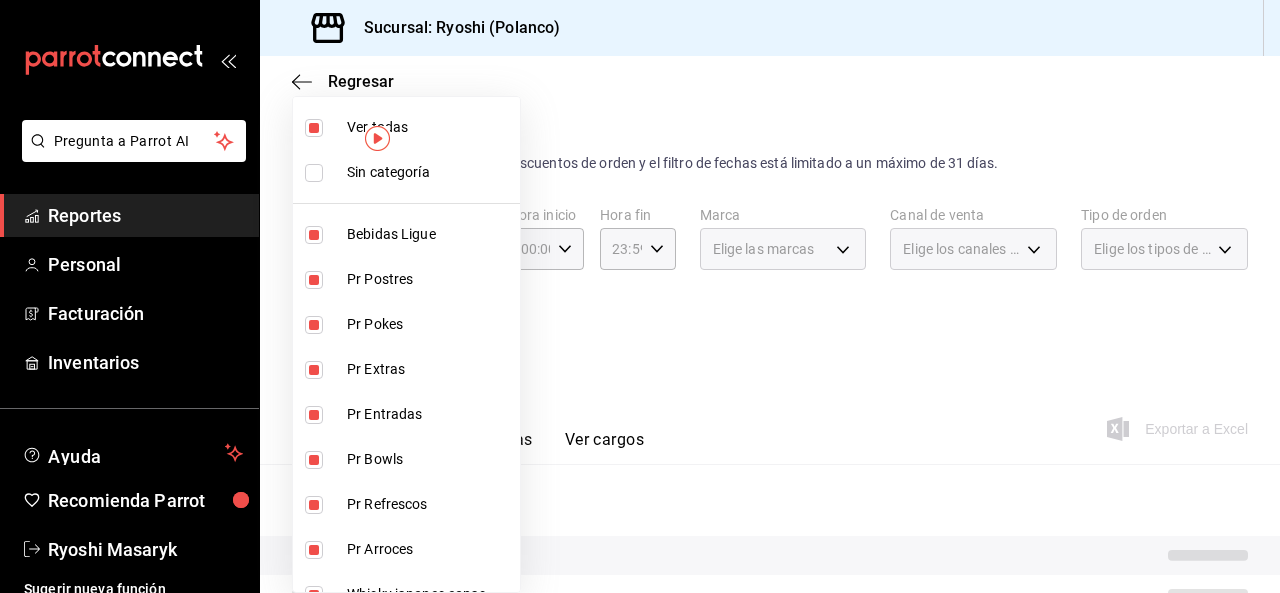 click at bounding box center (314, 128) 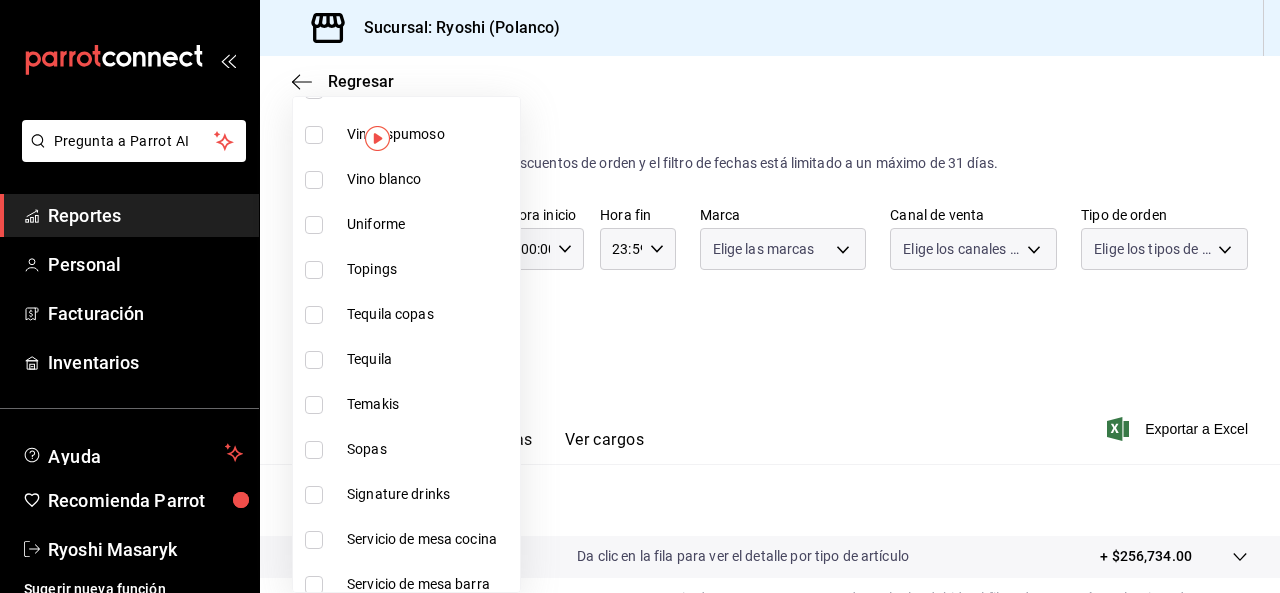 scroll, scrollTop: 869, scrollLeft: 0, axis: vertical 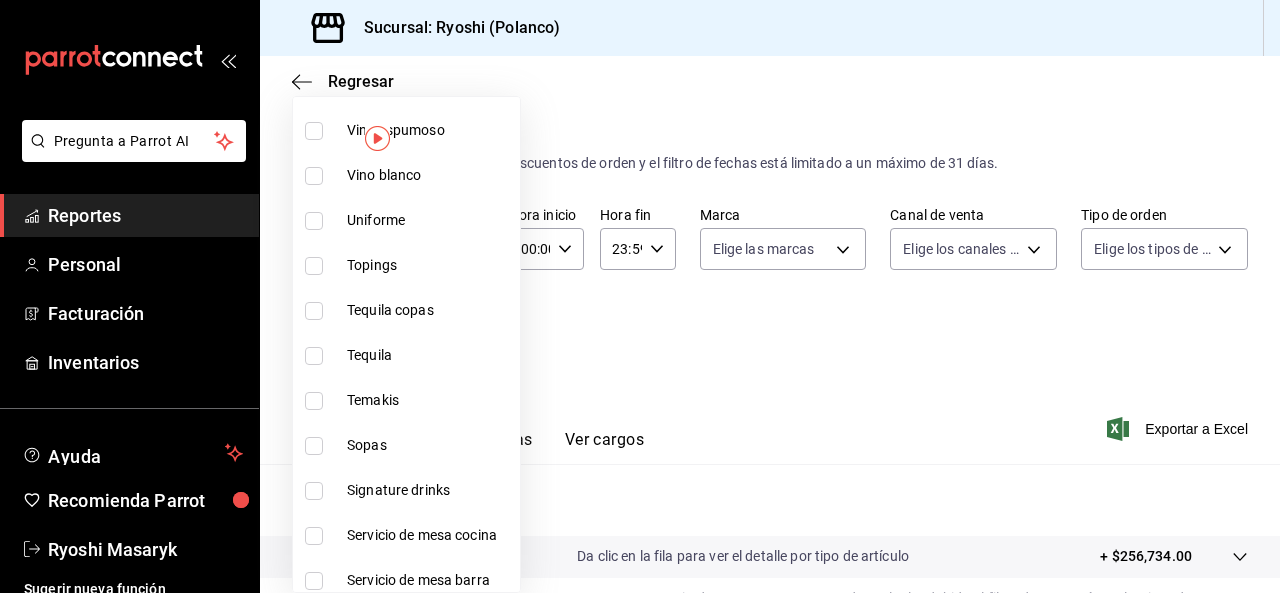 click at bounding box center [314, 491] 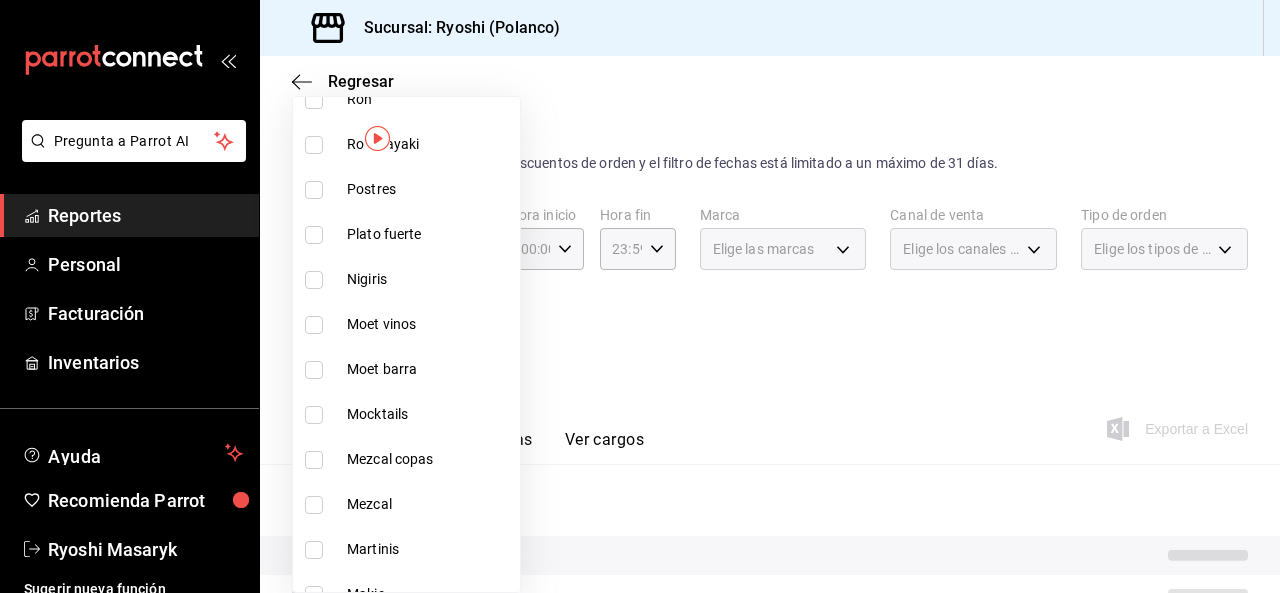 scroll, scrollTop: 1702, scrollLeft: 0, axis: vertical 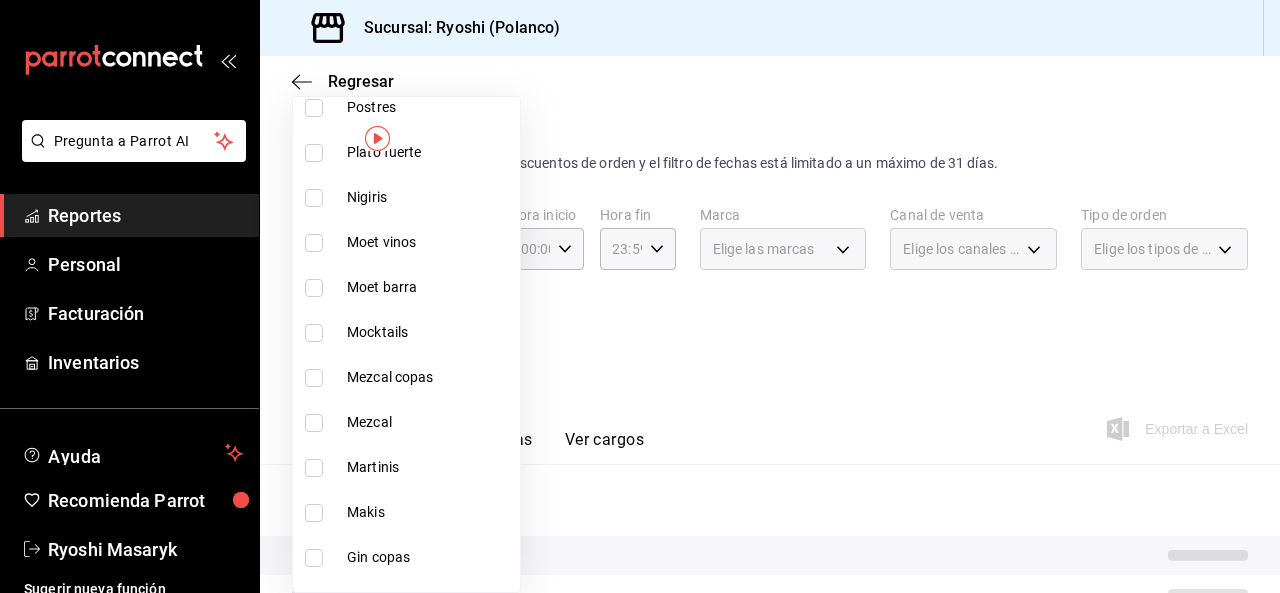 click at bounding box center [314, 468] 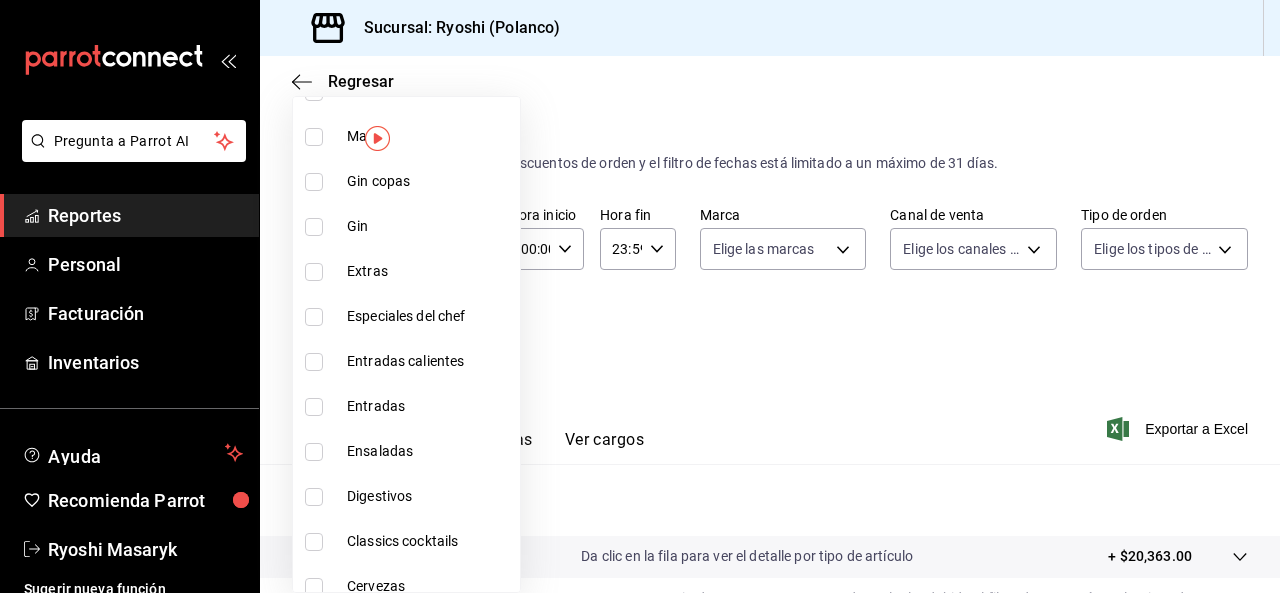 scroll, scrollTop: 2146, scrollLeft: 0, axis: vertical 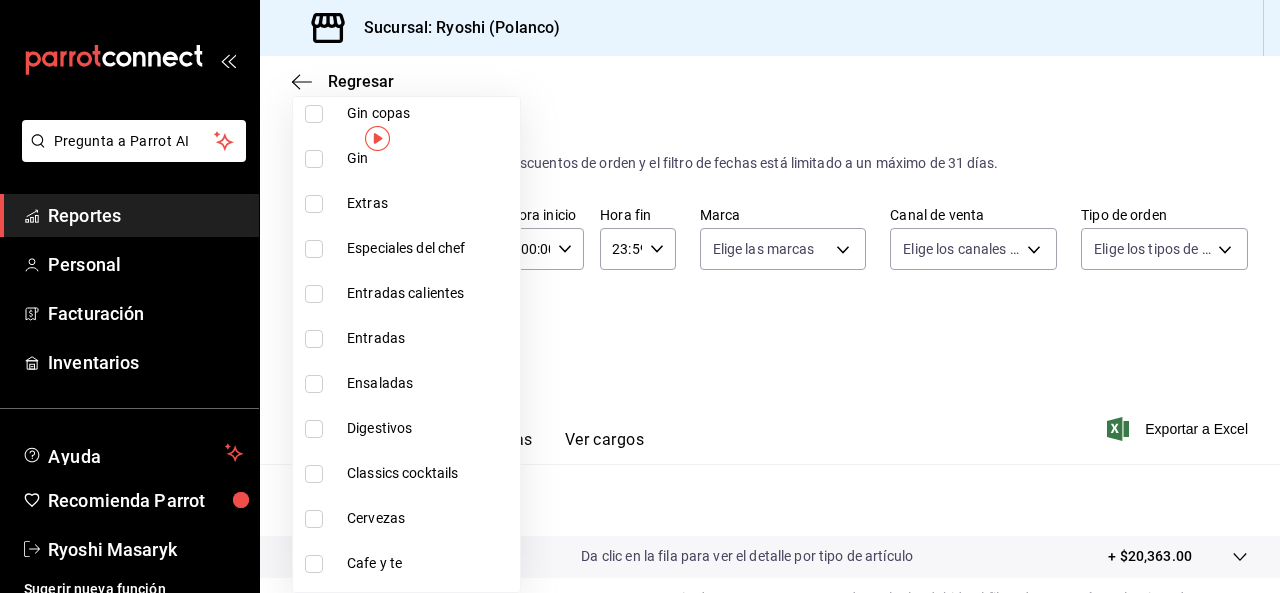 click at bounding box center [314, 474] 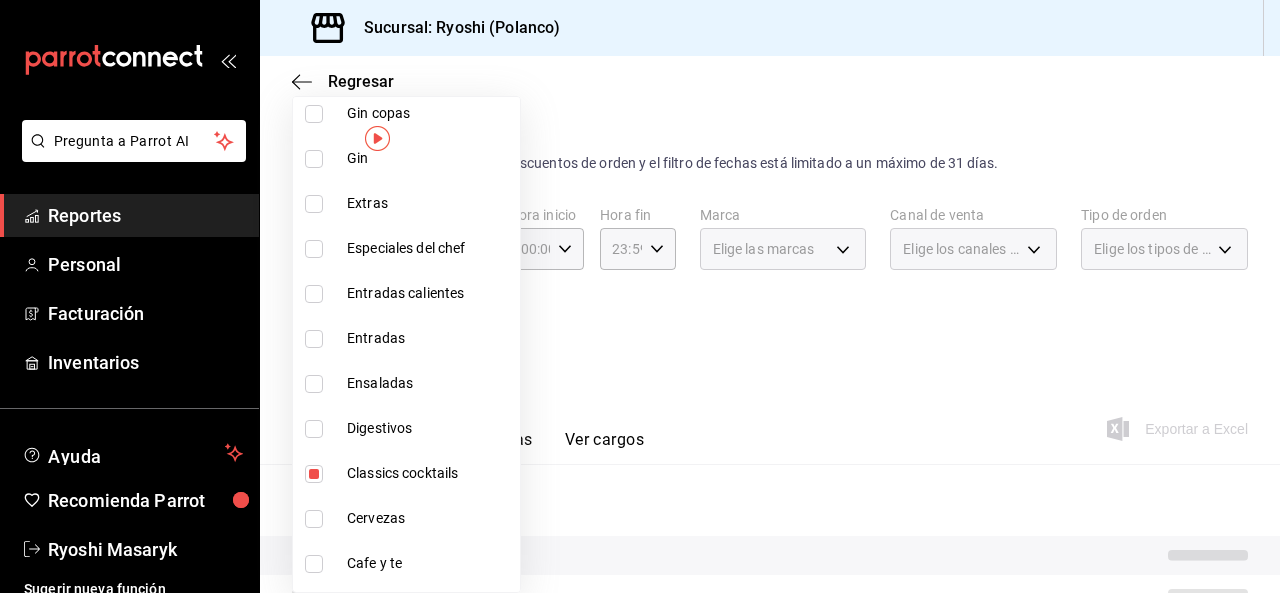 click at bounding box center (640, 296) 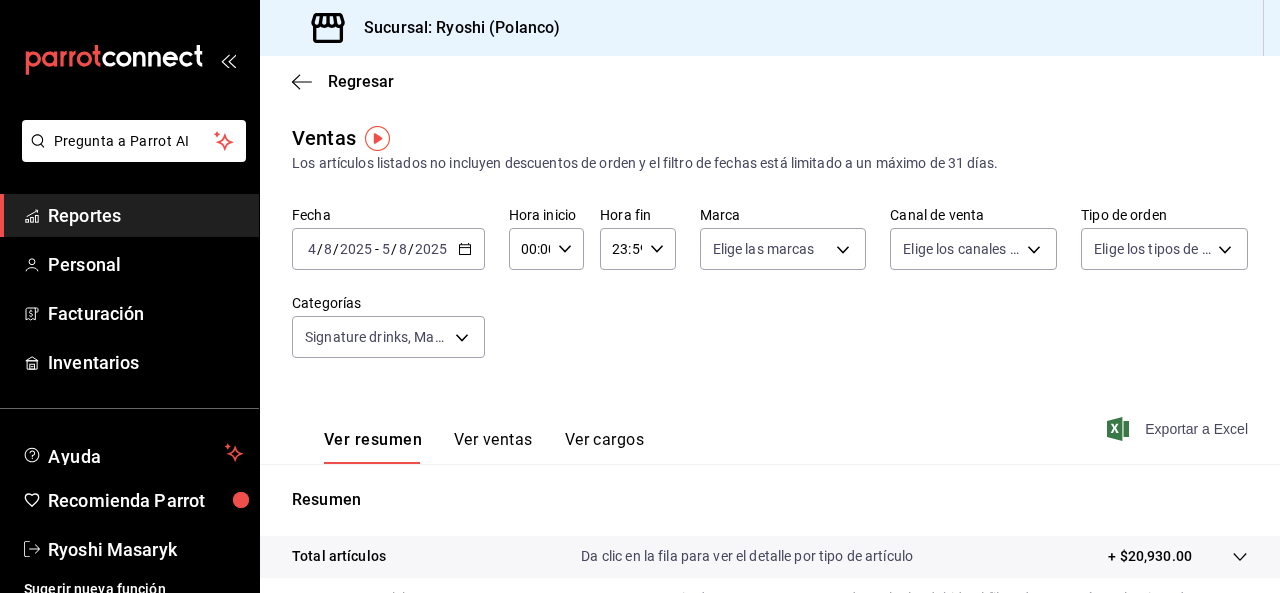 click on "Exportar a Excel" at bounding box center [1179, 429] 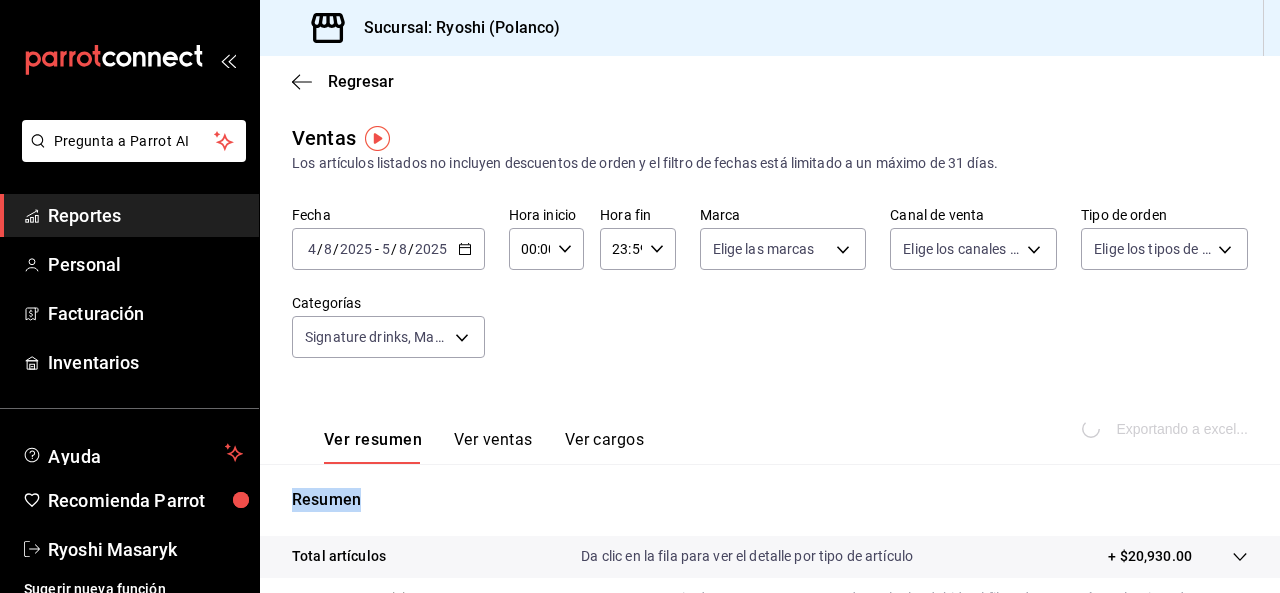 click on "Exportando a excel..." at bounding box center [1167, 429] 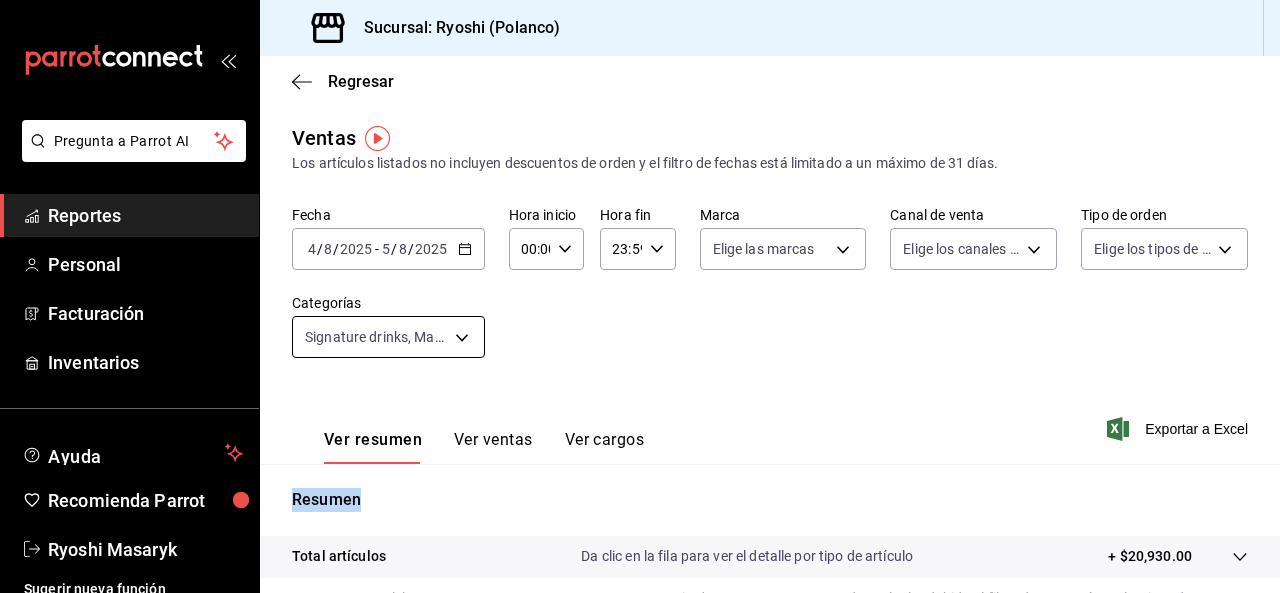 click on "Pregunta a Parrot AI Reportes   Personal   Facturación   Inventarios   Ayuda Recomienda Parrot   Ryoshi Masaryk   Sugerir nueva función   Sucursal: Ryoshi (Polanco) Regresar Ventas Los artículos listados no incluyen descuentos de orden y el filtro de fechas está limitado a un máximo de 31 días. Fecha [DATE] [DATE] - [DATE] Hora inicio 00:00 Hora inicio Hora fin 23:59 Hora fin Marca Elige las marcas Canal de venta Elige los canales de venta Tipo de orden Elige los tipos de orden Categorías Signature drinks, Martinis, Classics cocktails [UUID],[UUID],[UUID] Ver resumen Ver ventas Ver cargos Exportar a Excel Resumen Total artículos Da clic en la fila para ver el detalle por tipo de artículo + $20,930.00 Cargos por servicio  Sin datos por que no se pueden calcular debido al filtro de categorías seleccionado Venta bruta = $20,930.00 Descuentos totales Certificados de regalo Venta total" at bounding box center (640, 296) 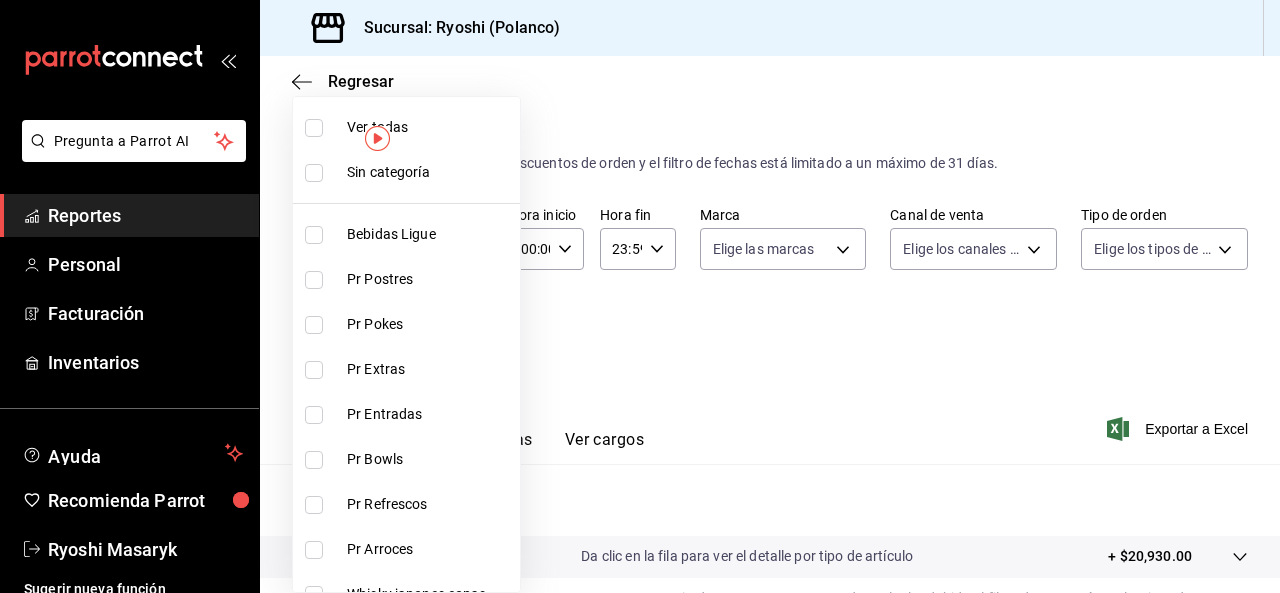 click at bounding box center [314, 128] 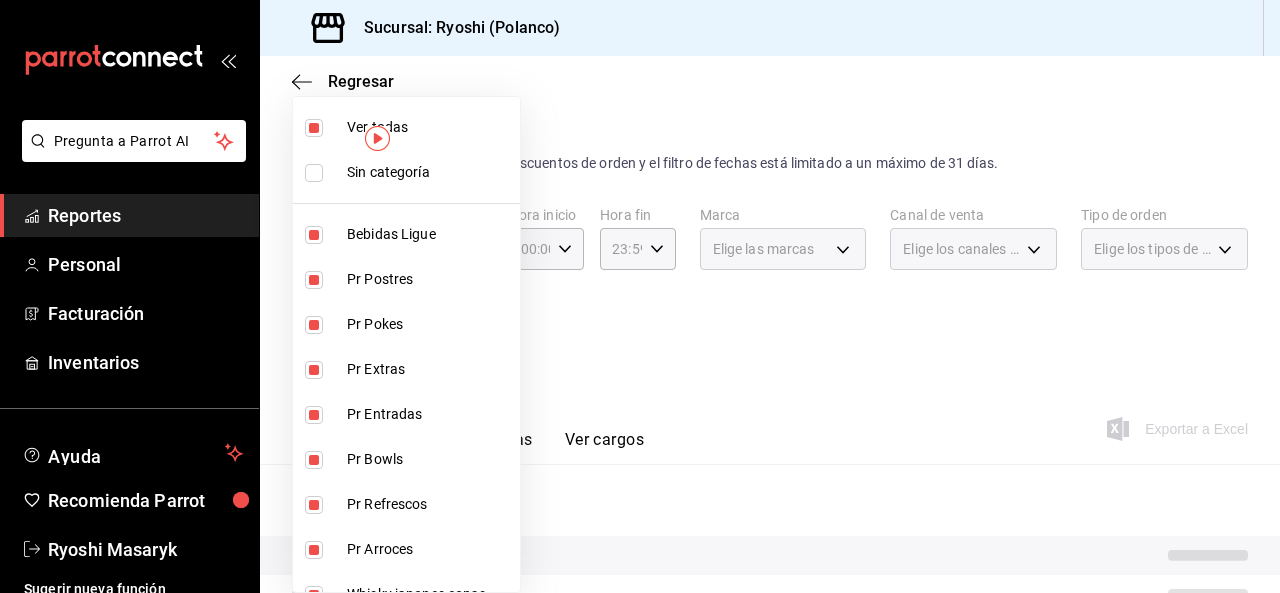 click at bounding box center [314, 128] 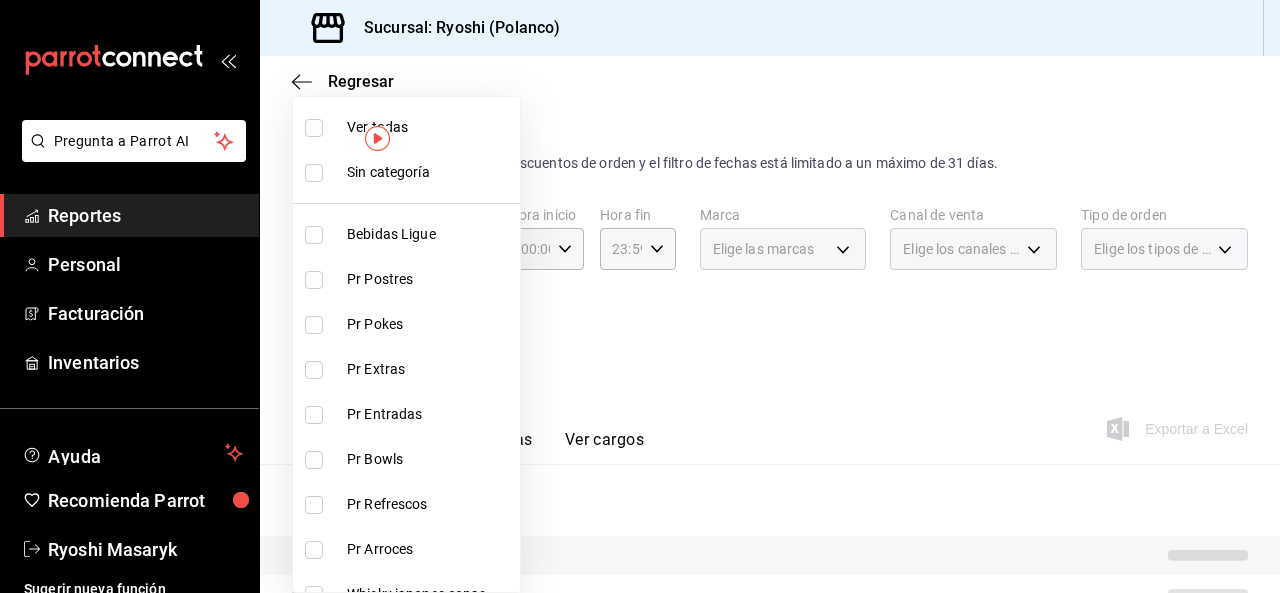 click at bounding box center (314, 280) 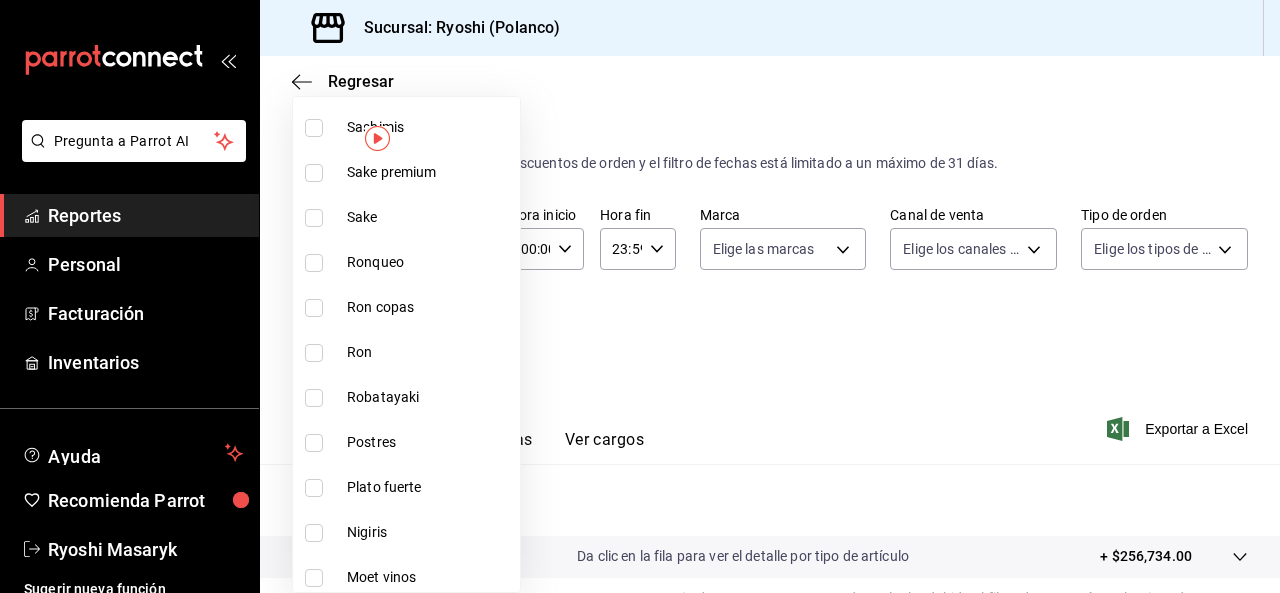 scroll, scrollTop: 1372, scrollLeft: 0, axis: vertical 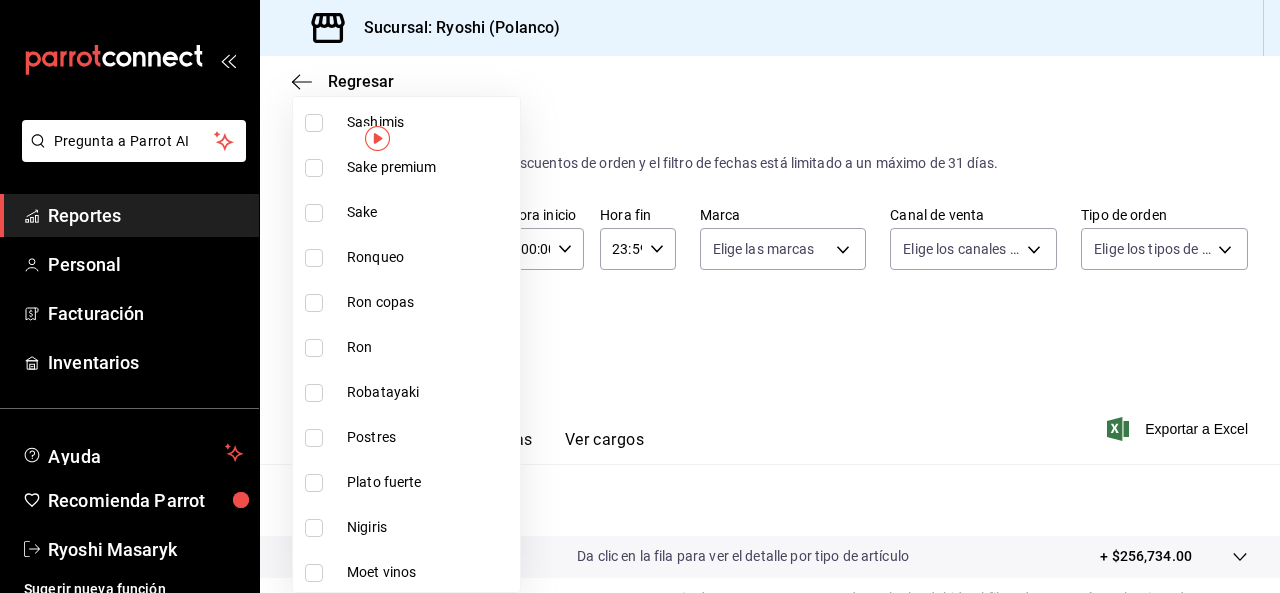 click at bounding box center (314, 438) 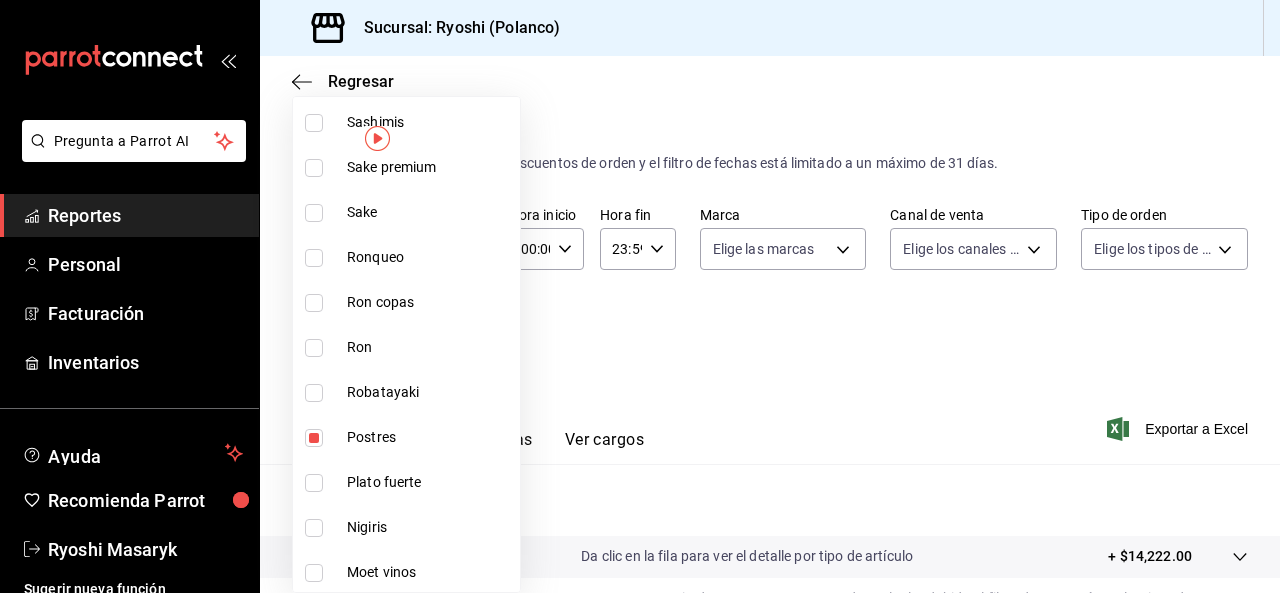 click at bounding box center [640, 296] 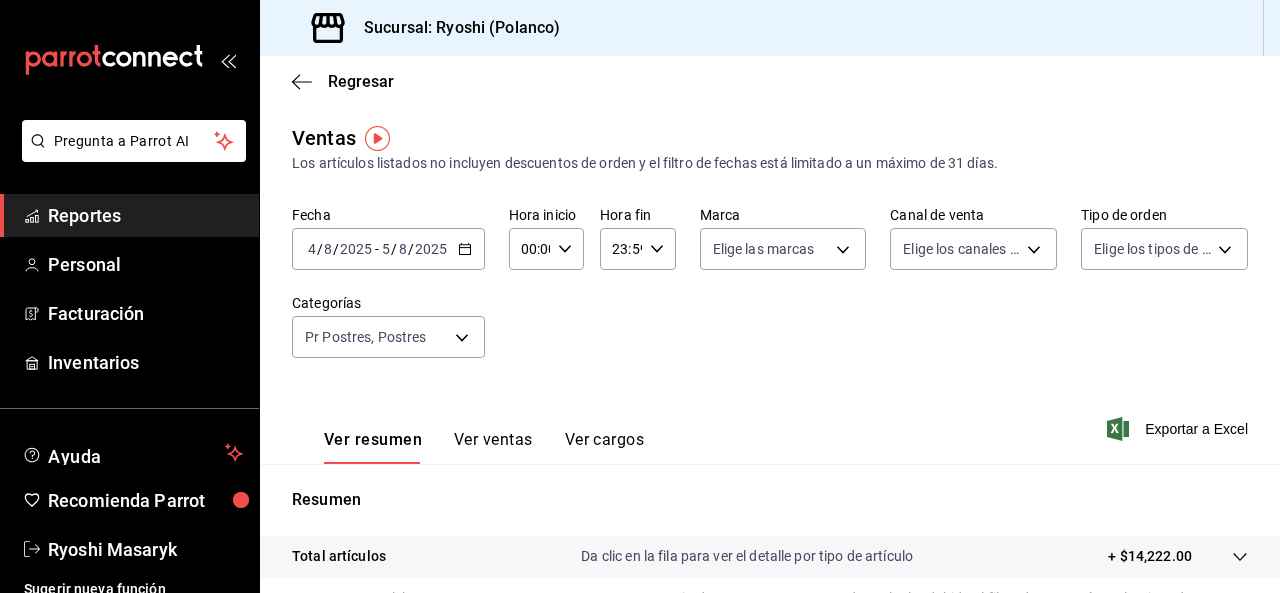 click at bounding box center (640, 296) 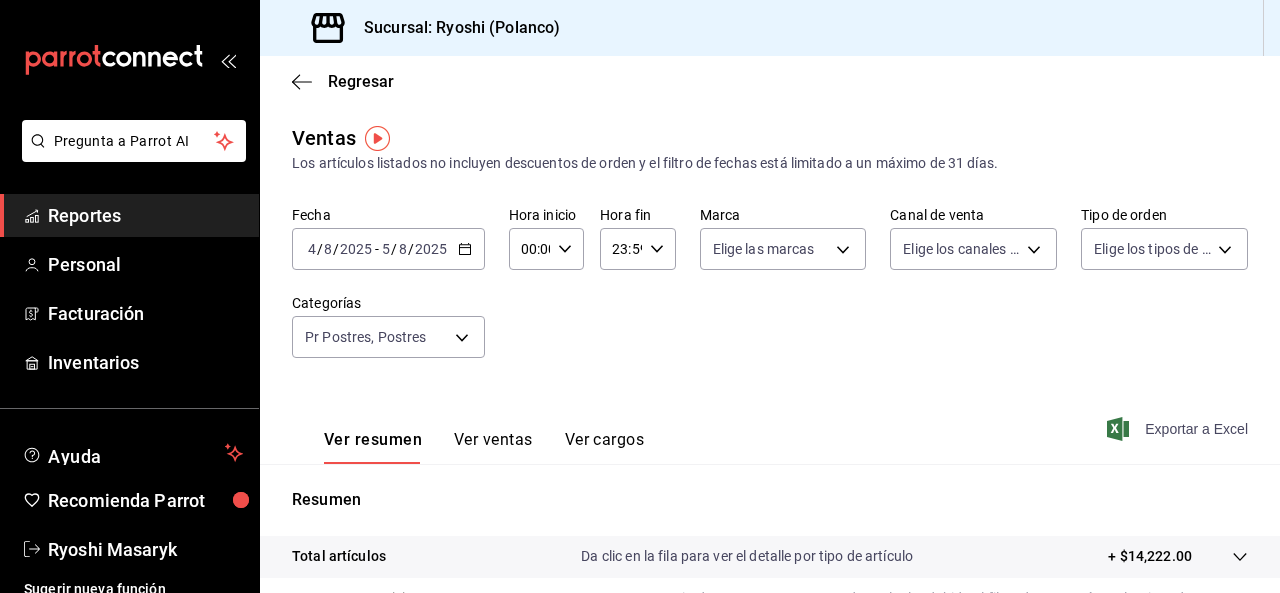click on "Exportar a Excel" at bounding box center (1179, 429) 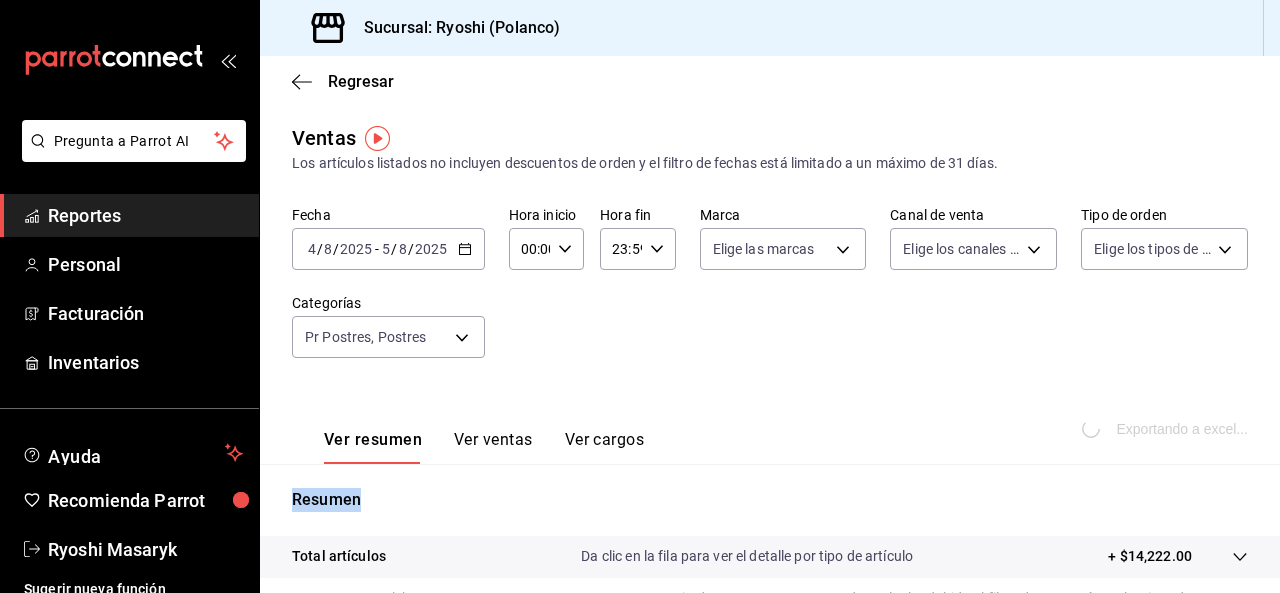 click on "Exportando a excel..." at bounding box center (1167, 429) 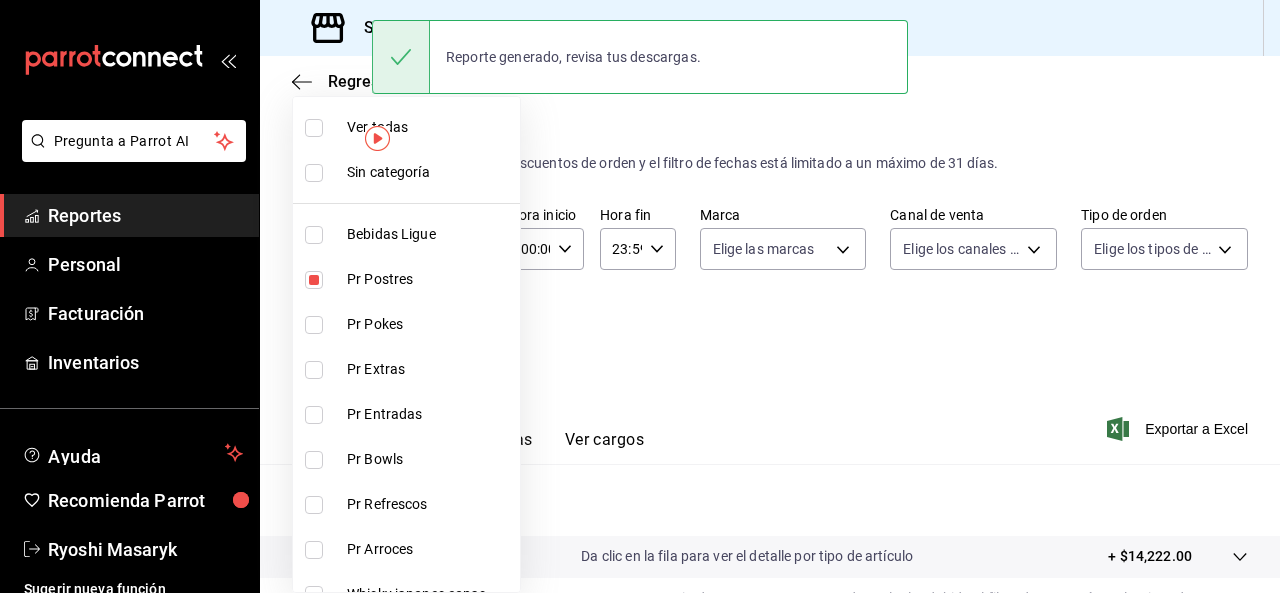 click on "Pregunta a Parrot AI Reportes   Personal   Facturación   Inventarios   Ayuda Recomienda Parrot   Ryoshi Masaryk   Sugerir nueva función   Sucursal: Ryoshi (Polanco) Regresar Ventas Los artículos listados no incluyen descuentos de orden y el filtro de fechas está limitado a un máximo de 31 días. Fecha [DATE] [DATE] - [DATE] Hora inicio 00:00 Hora inicio Hora fin 23:59 Hora fin Marca Elige las marcas Canal de venta Elige los canales de venta Tipo de orden Elige los tipos de orden Categorías Pr Postres, Postres [UUID],[UUID] Ver resumen Ver ventas Ver cargos Exportar a Excel Resumen Total artículos Da clic en la fila para ver el detalle por tipo de artículo + $14,222.00 Cargos por servicio  Sin datos por que no se pueden calcular debido al filtro de categorías seleccionado Venta bruta = $14,222.00 Descuentos totales  Sin datos por que no se pueden calcular debido al filtro de categorías seleccionado Venta total" at bounding box center [640, 296] 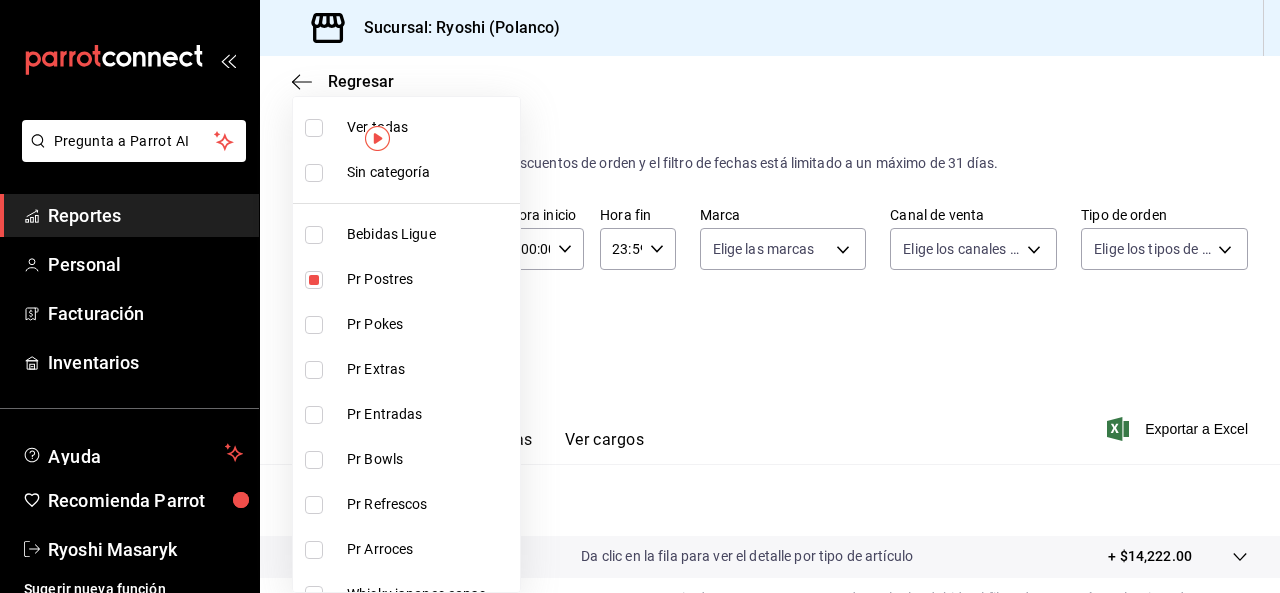click on "Ver todas" at bounding box center [406, 127] 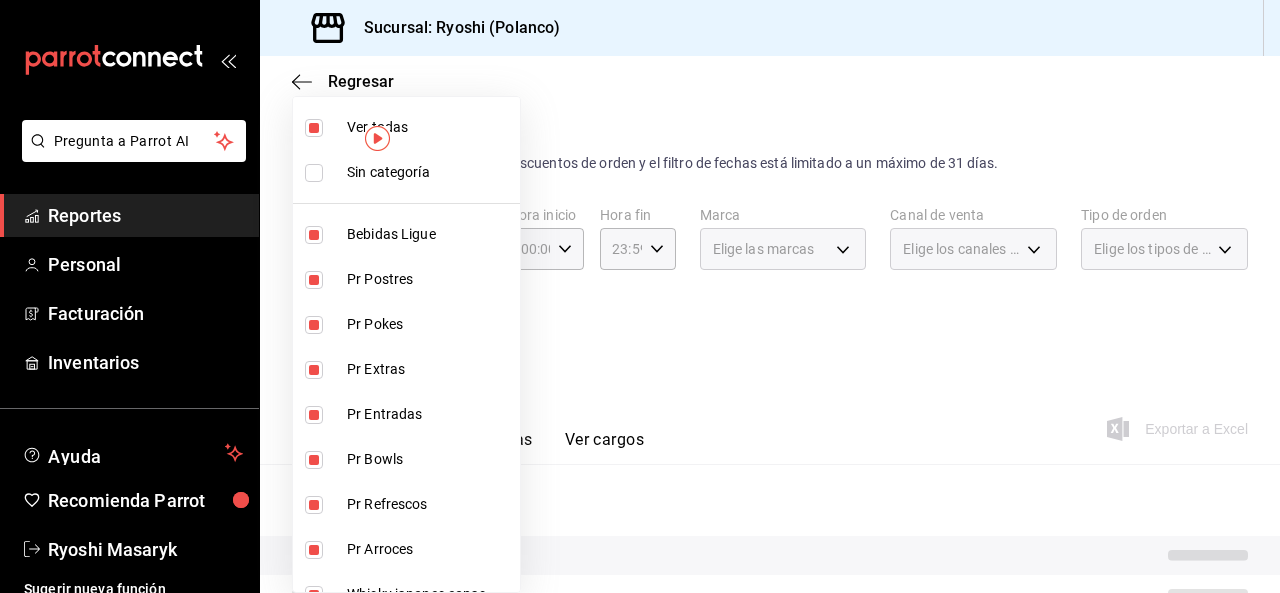 click on "Ver todas" at bounding box center [406, 127] 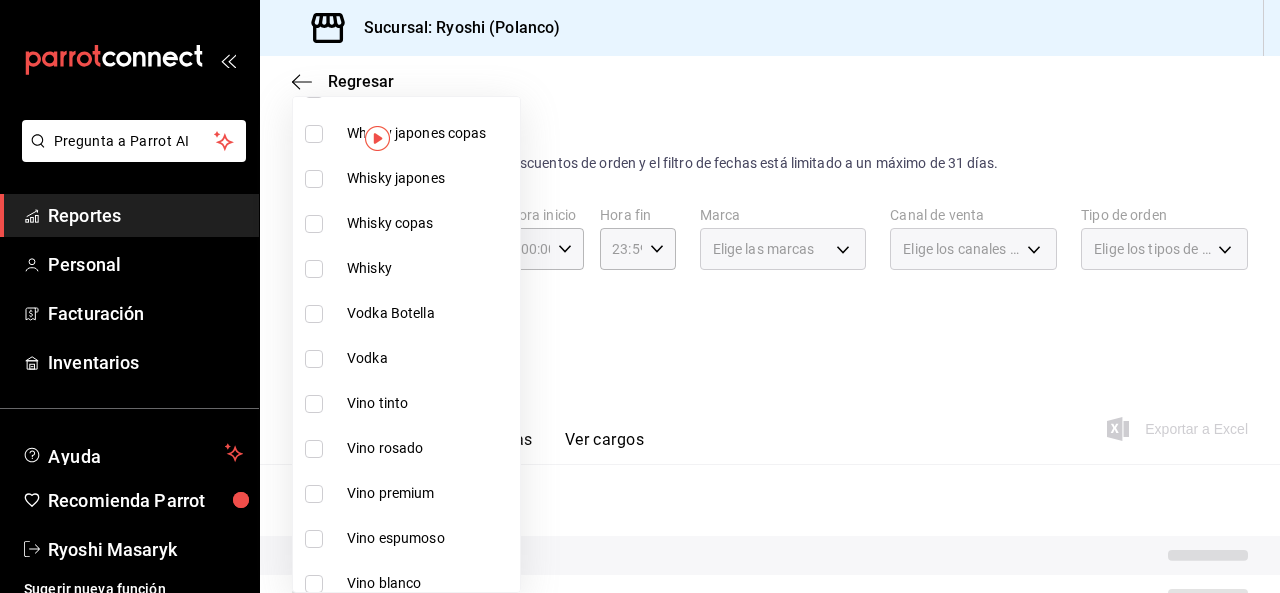 scroll, scrollTop: 465, scrollLeft: 0, axis: vertical 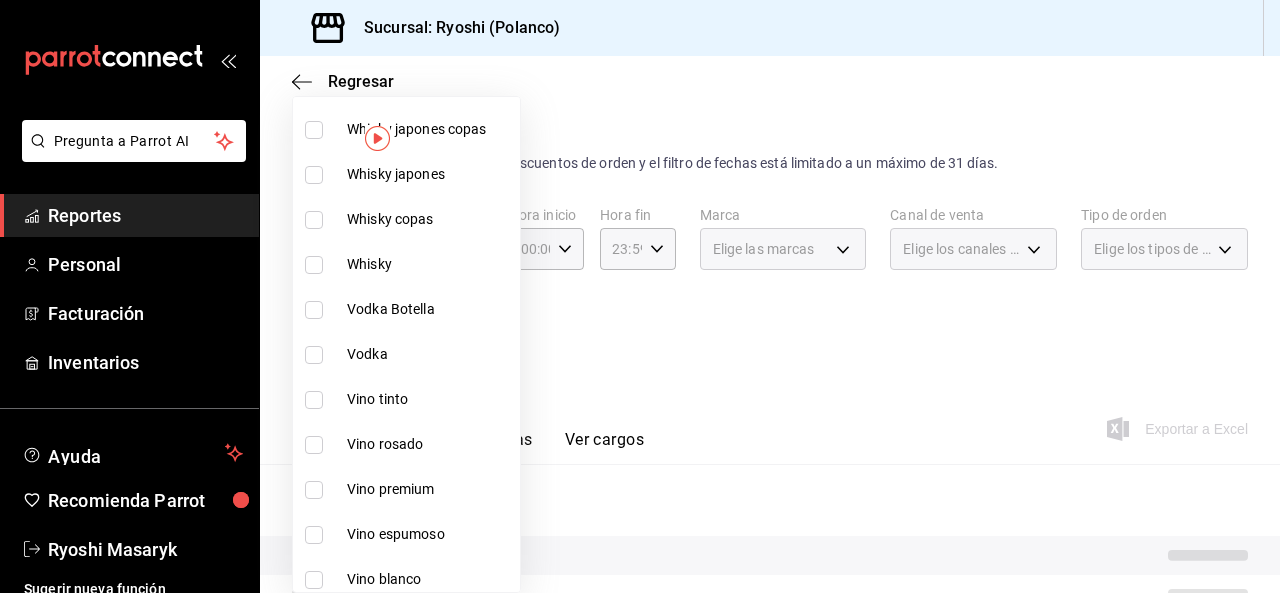 click at bounding box center [314, 400] 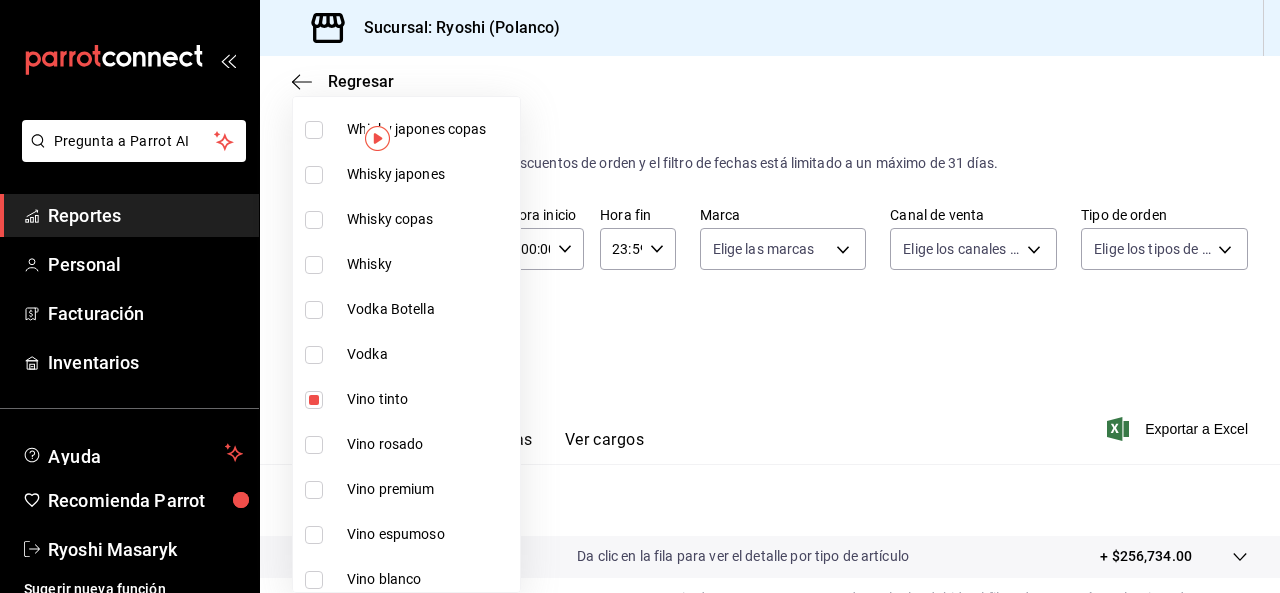 click at bounding box center [640, 296] 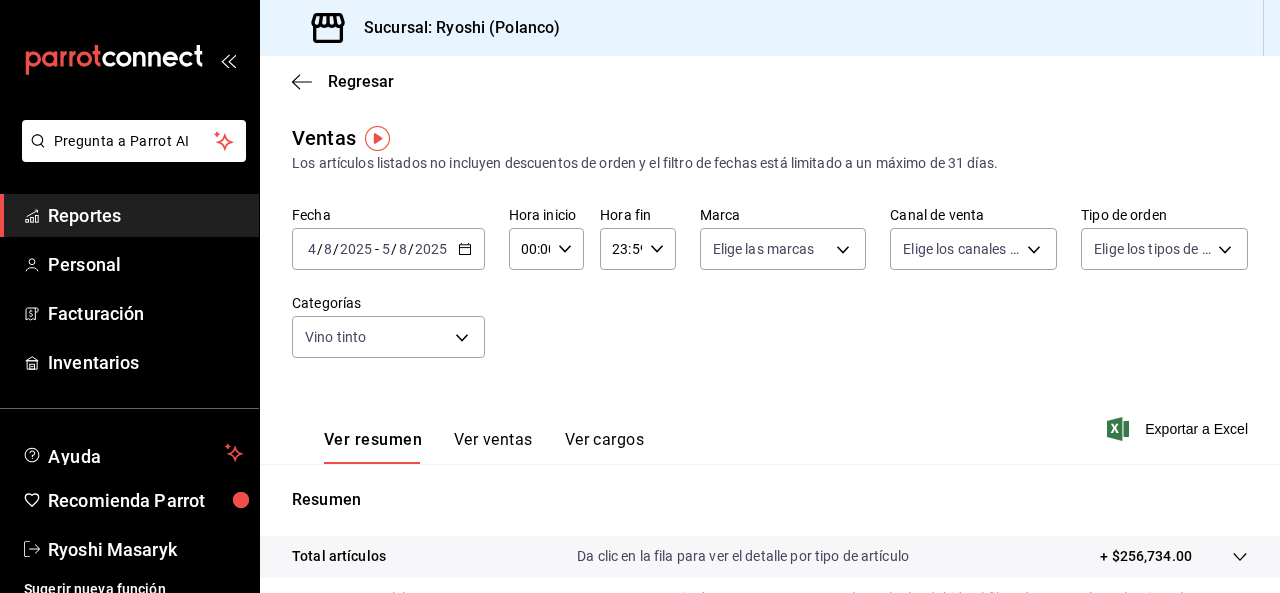 click at bounding box center [640, 296] 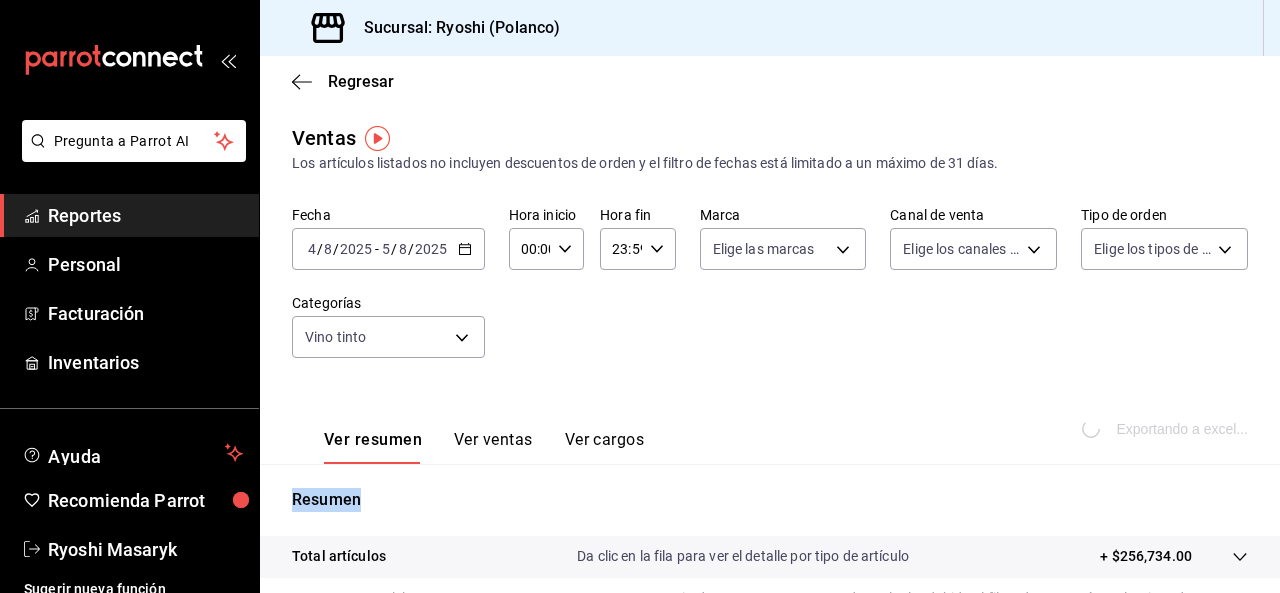 click on "Exportando a excel..." at bounding box center [1167, 429] 